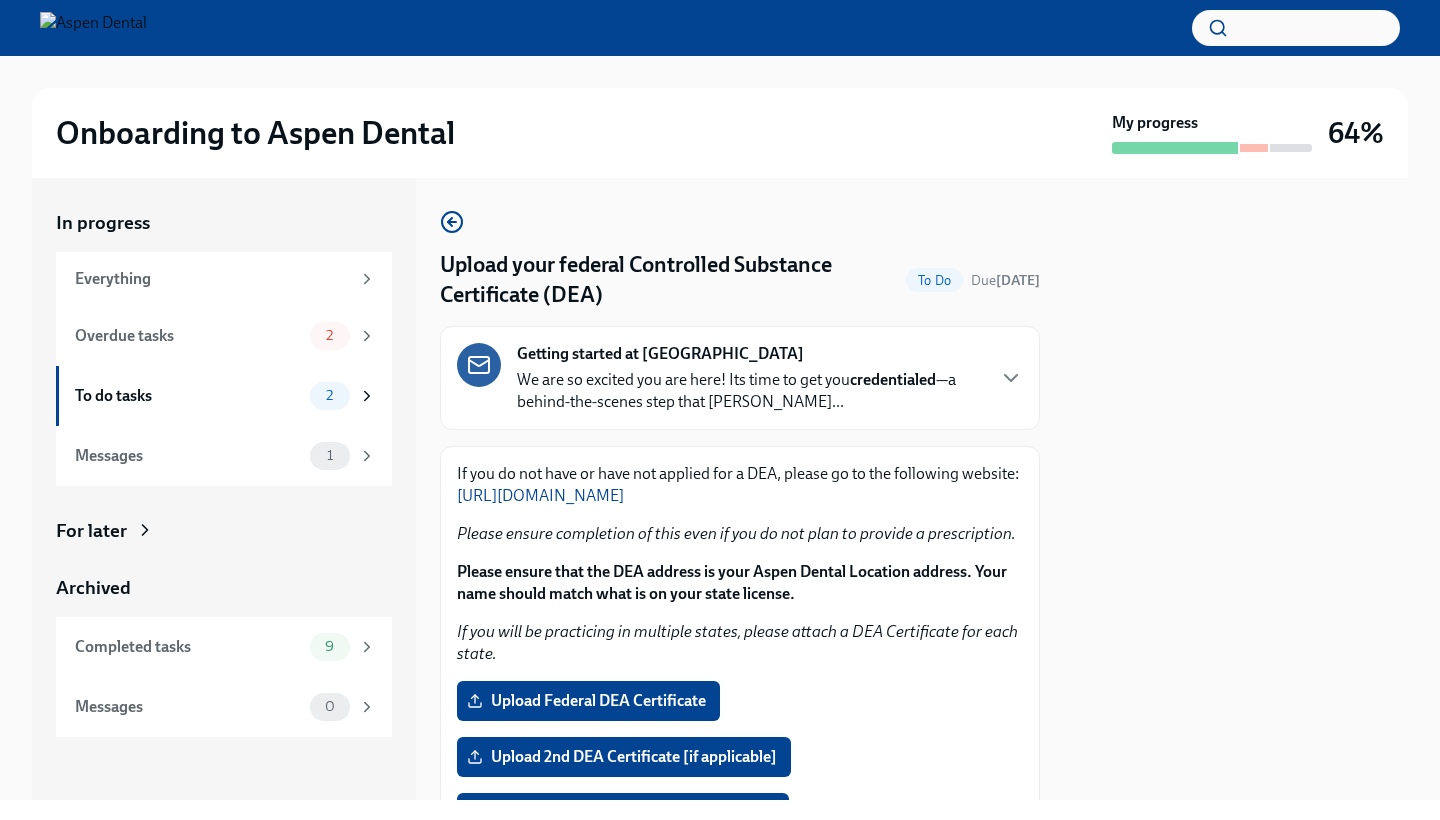 scroll, scrollTop: 0, scrollLeft: 0, axis: both 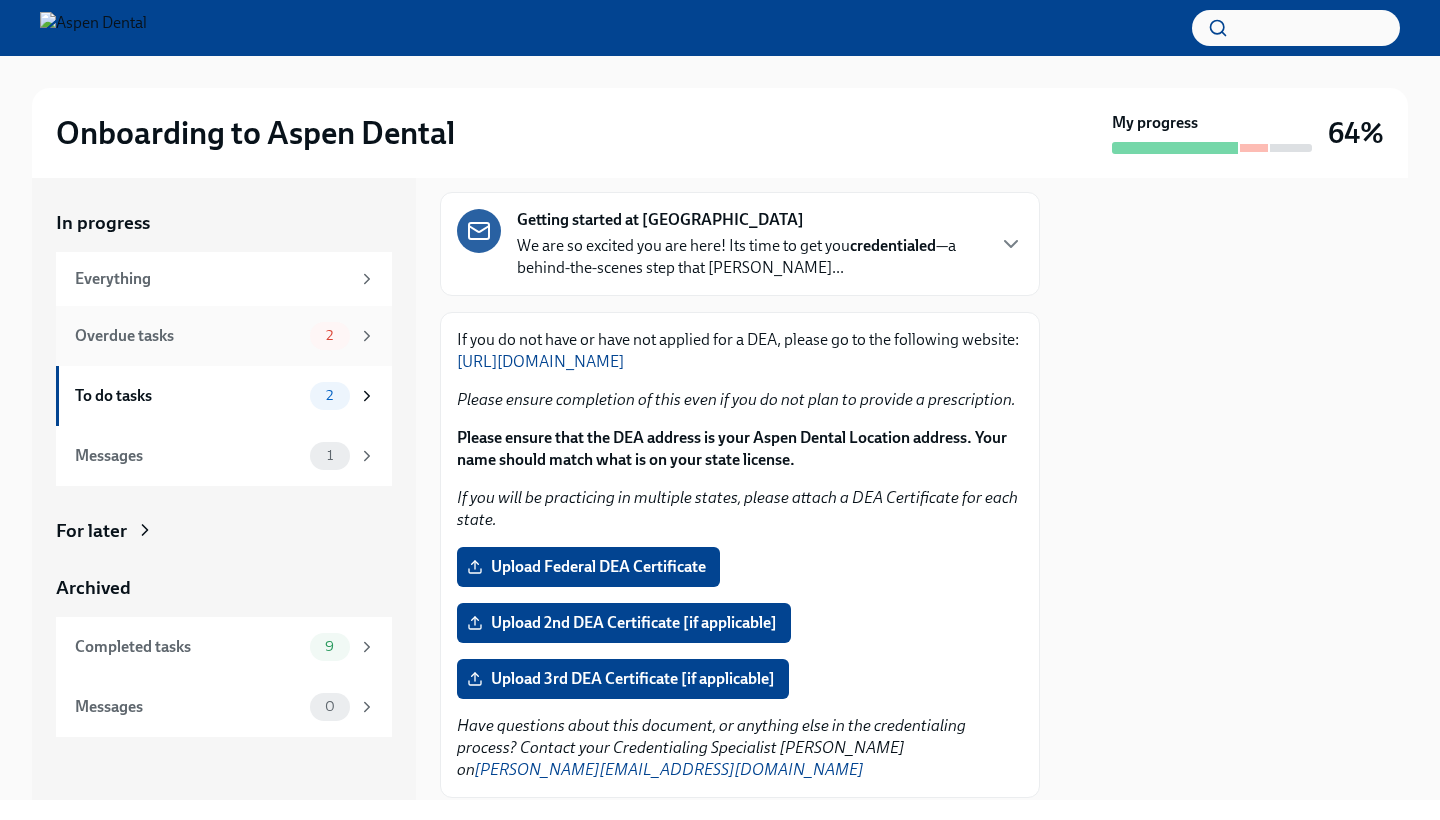 click on "Overdue tasks 2" at bounding box center (225, 336) 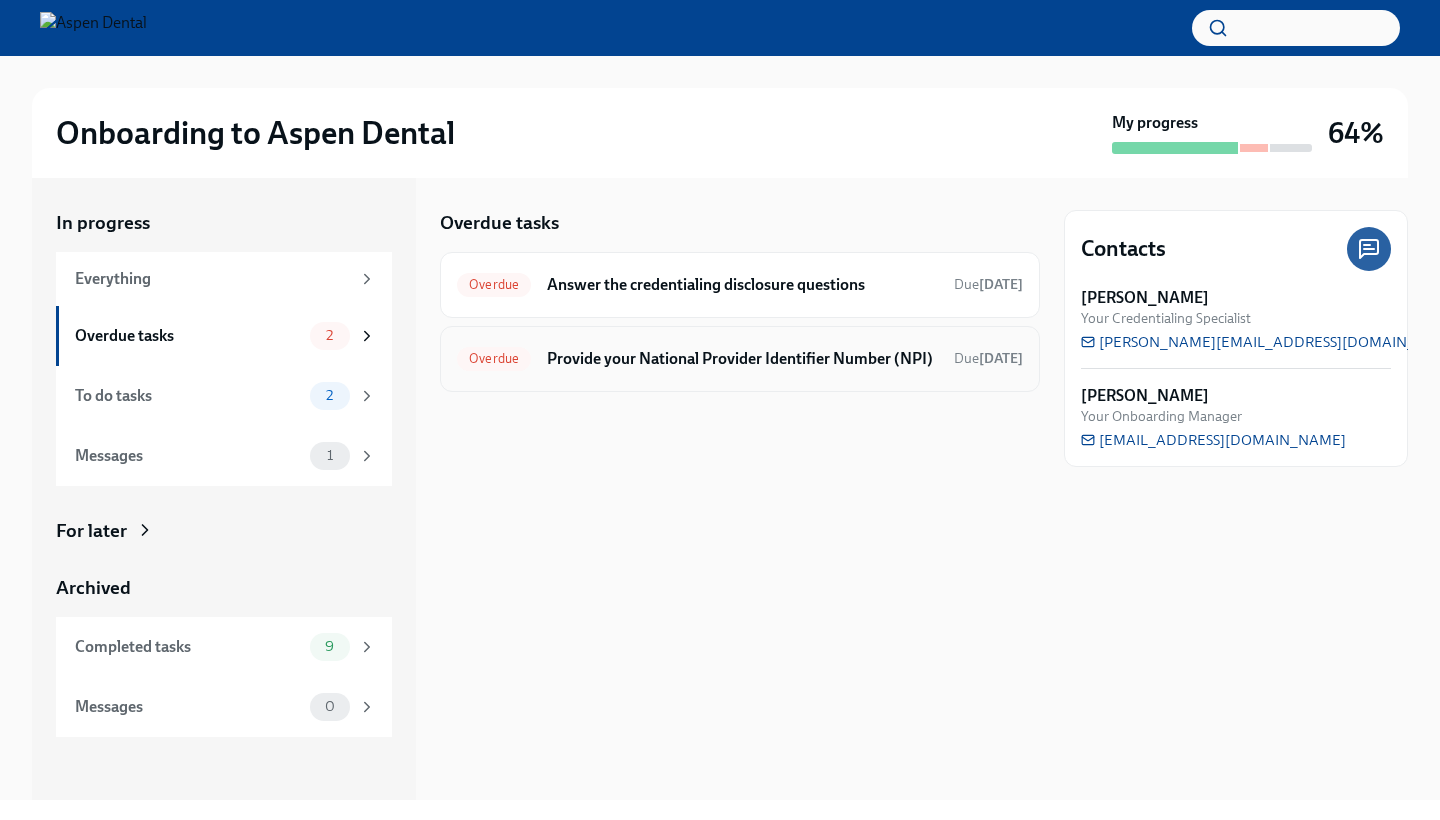 click on "Overdue Provide your National Provider Identifier Number (NPI) Due  [DATE]" at bounding box center (740, 359) 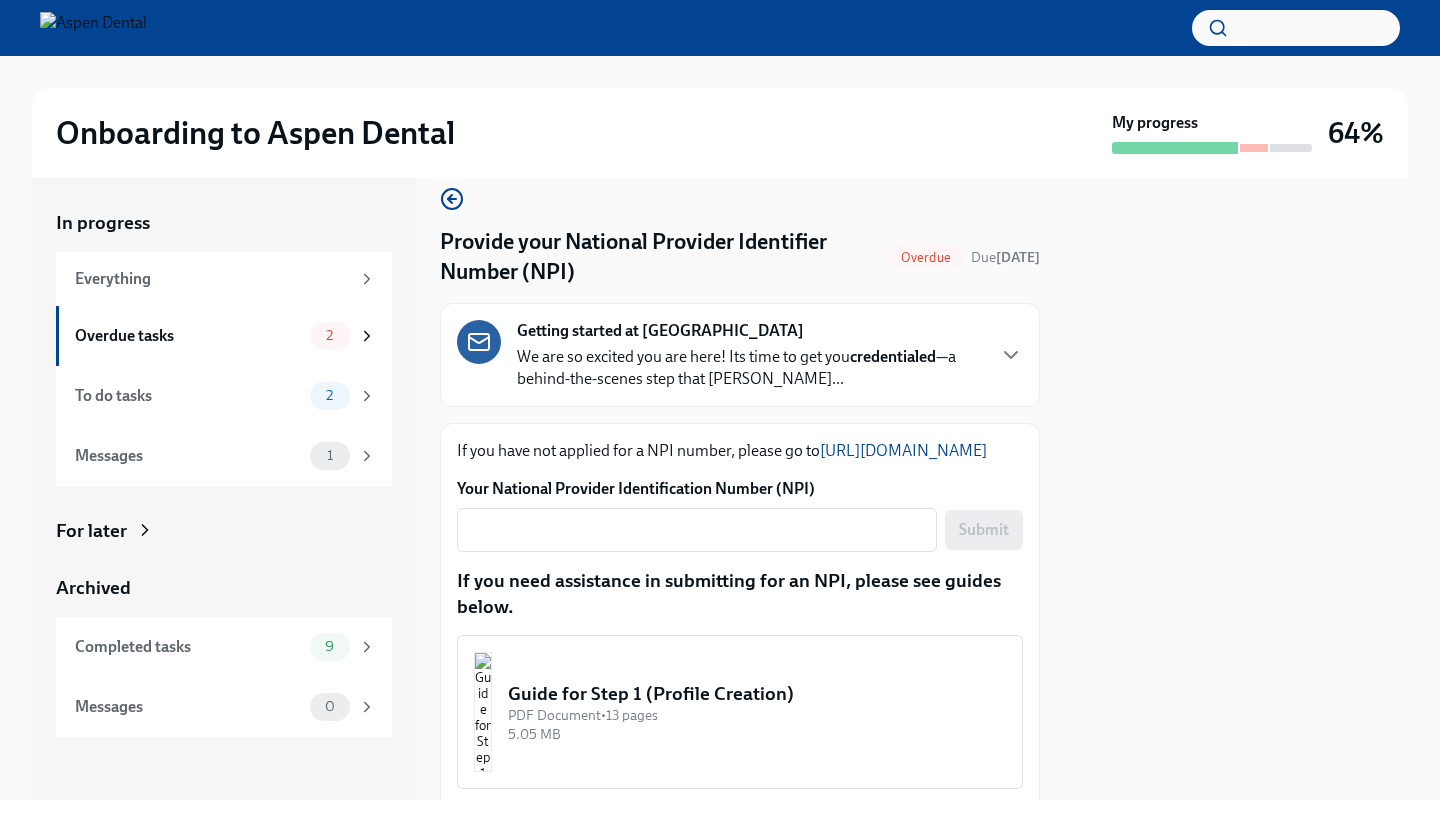 scroll, scrollTop: 32, scrollLeft: 0, axis: vertical 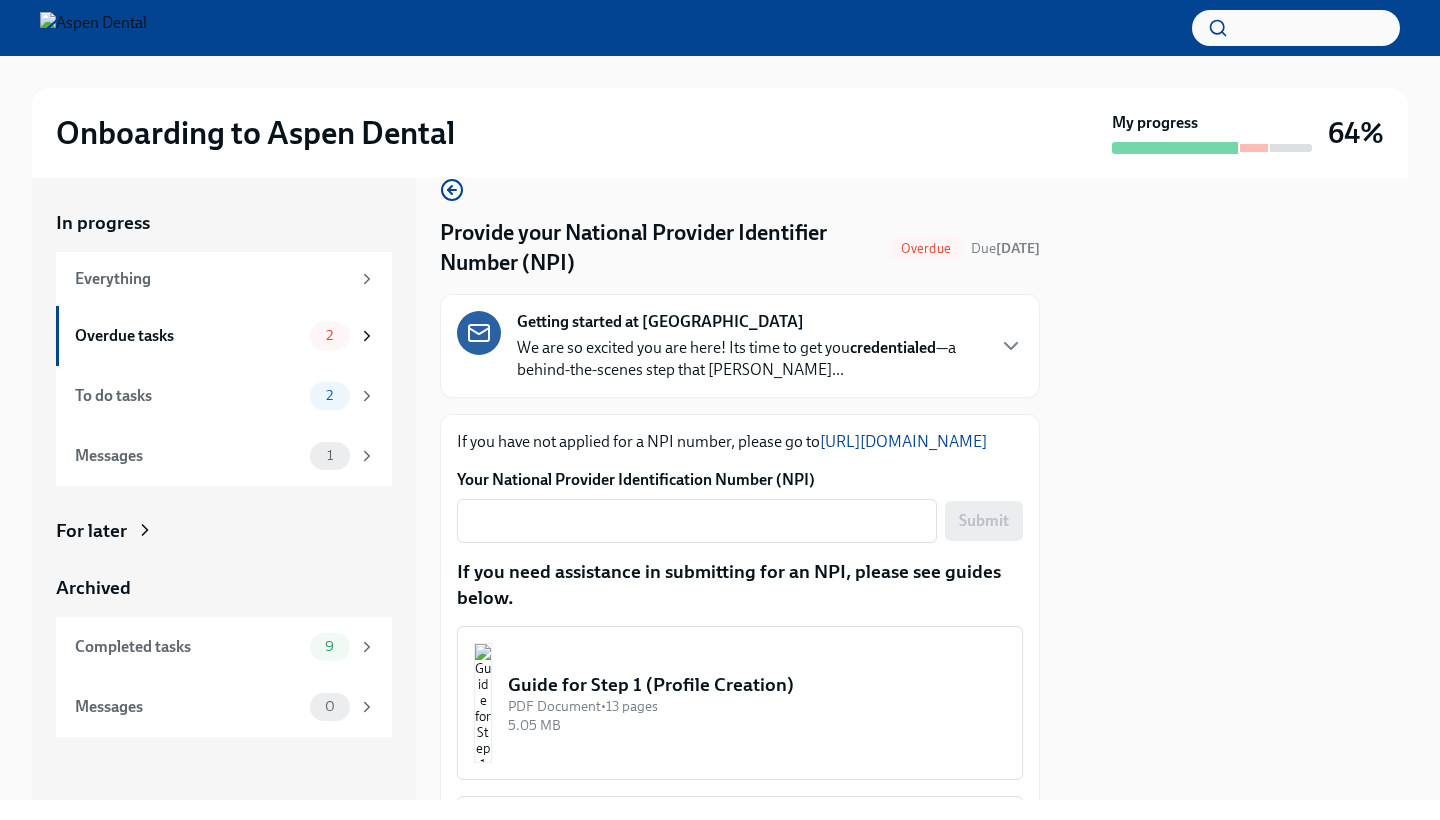 click on "Your National Provider Identification Number (NPI) x ​ Submit" at bounding box center (740, 506) 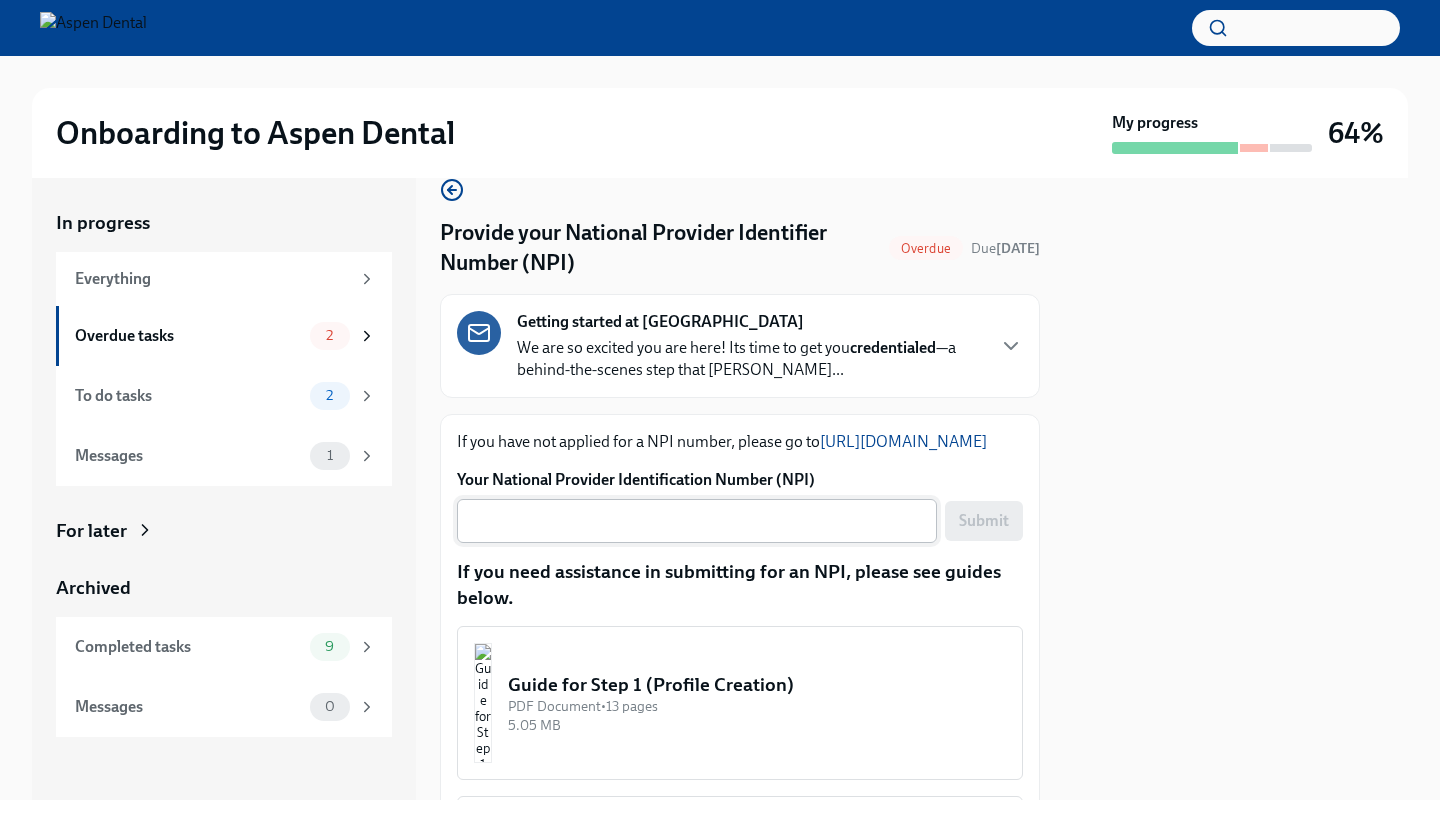 click on "Your National Provider Identification Number (NPI)" at bounding box center [697, 521] 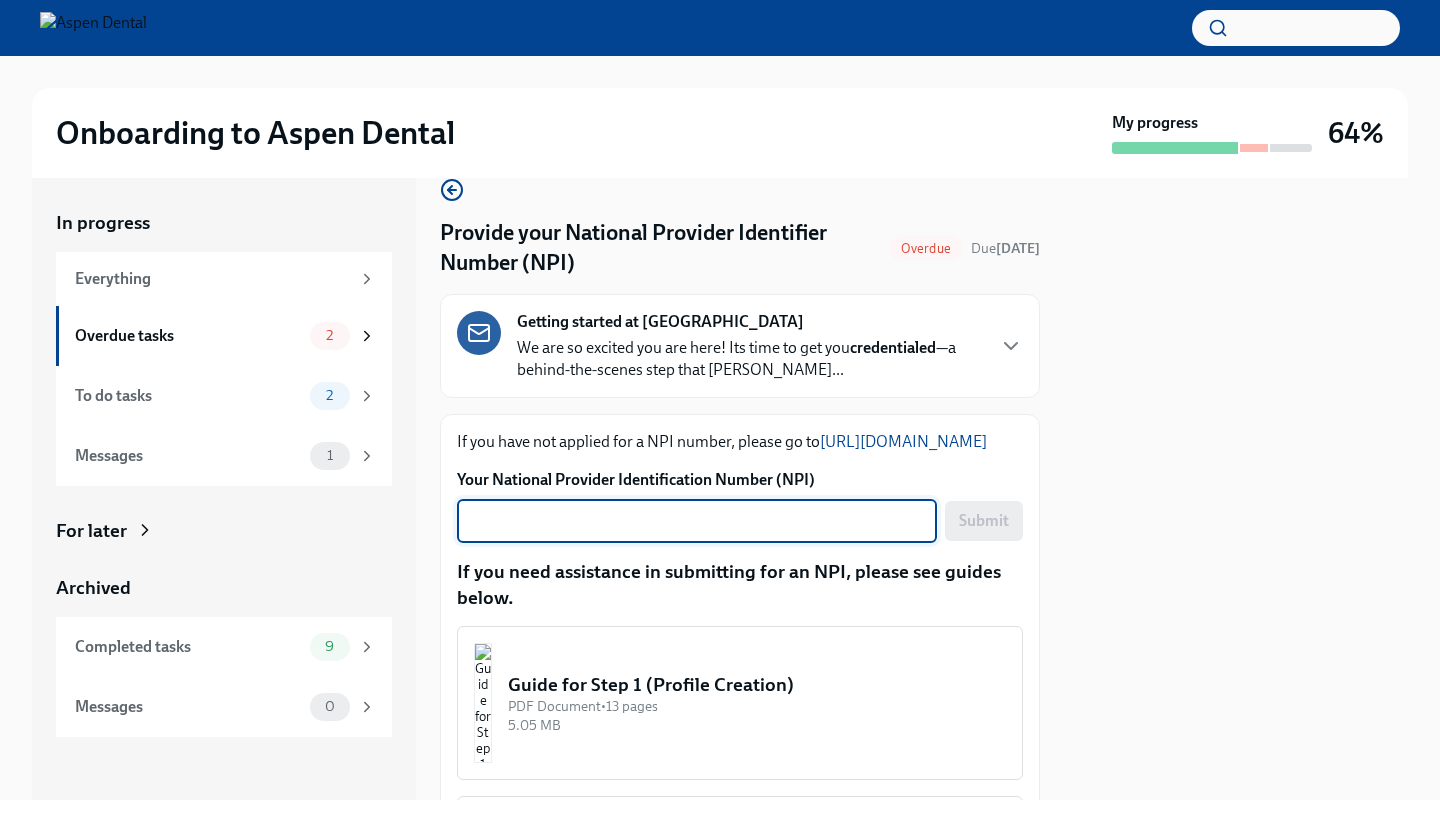 paste on "1457242844" 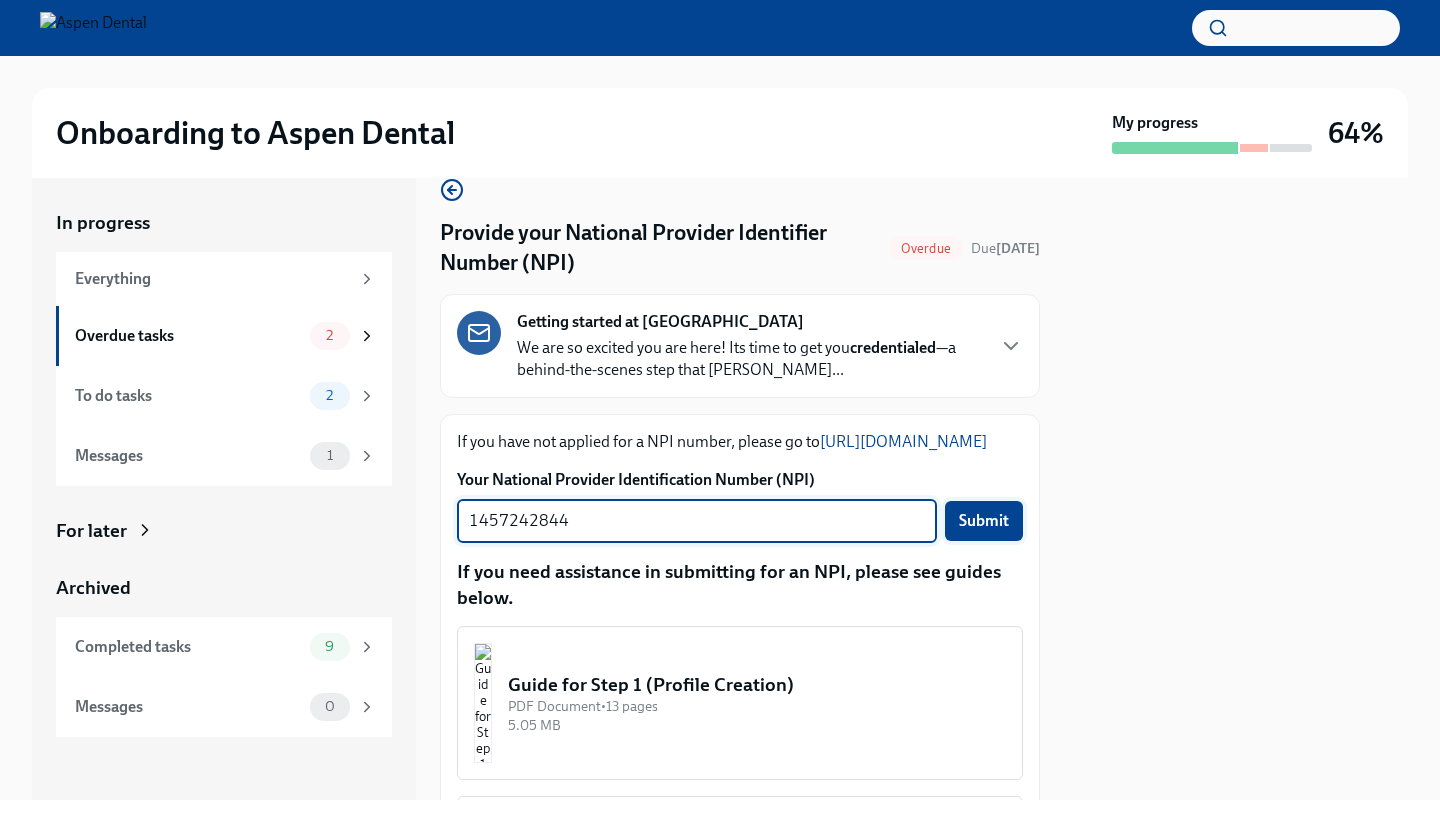 type on "1457242844" 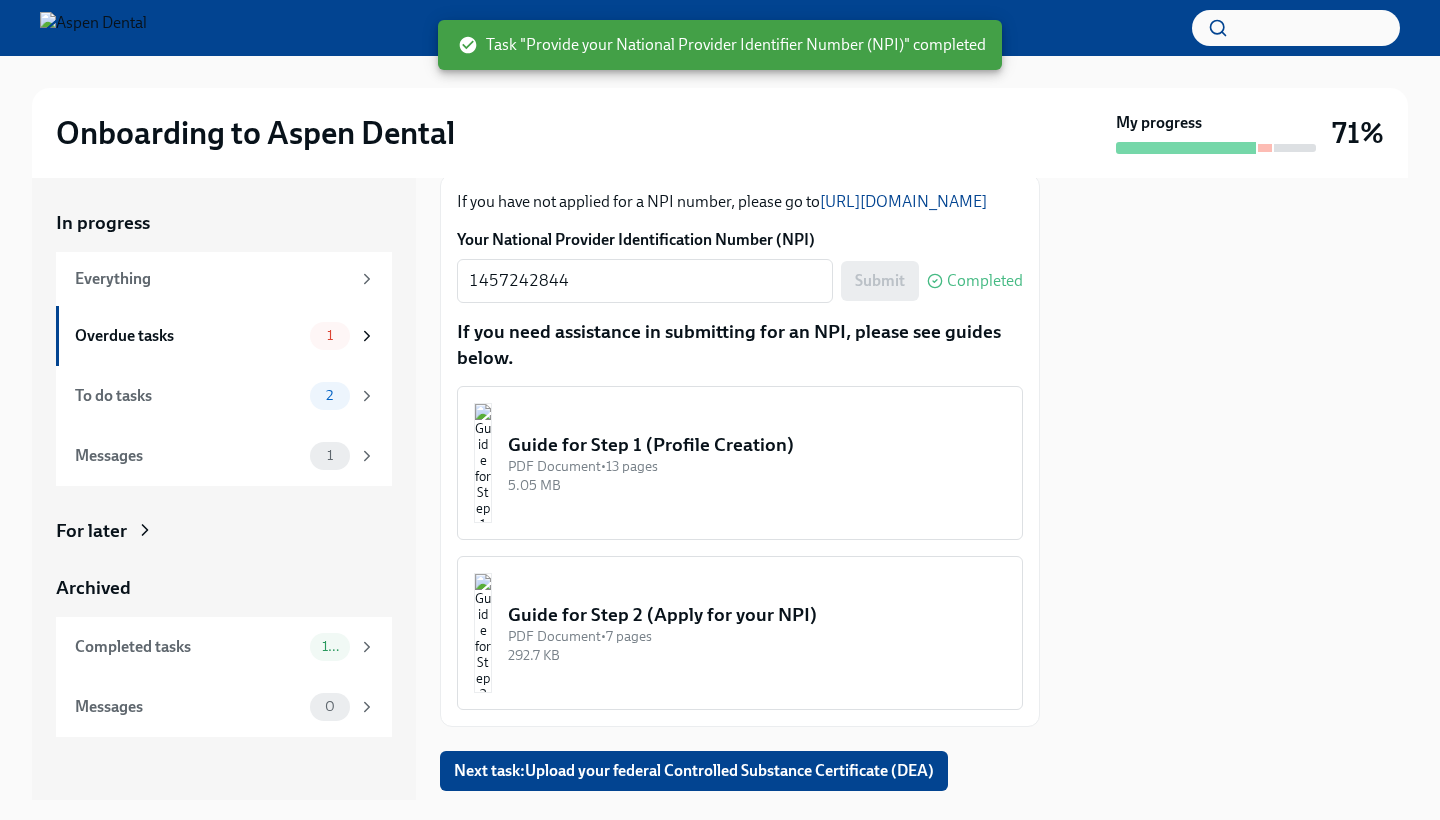 scroll, scrollTop: 237, scrollLeft: 0, axis: vertical 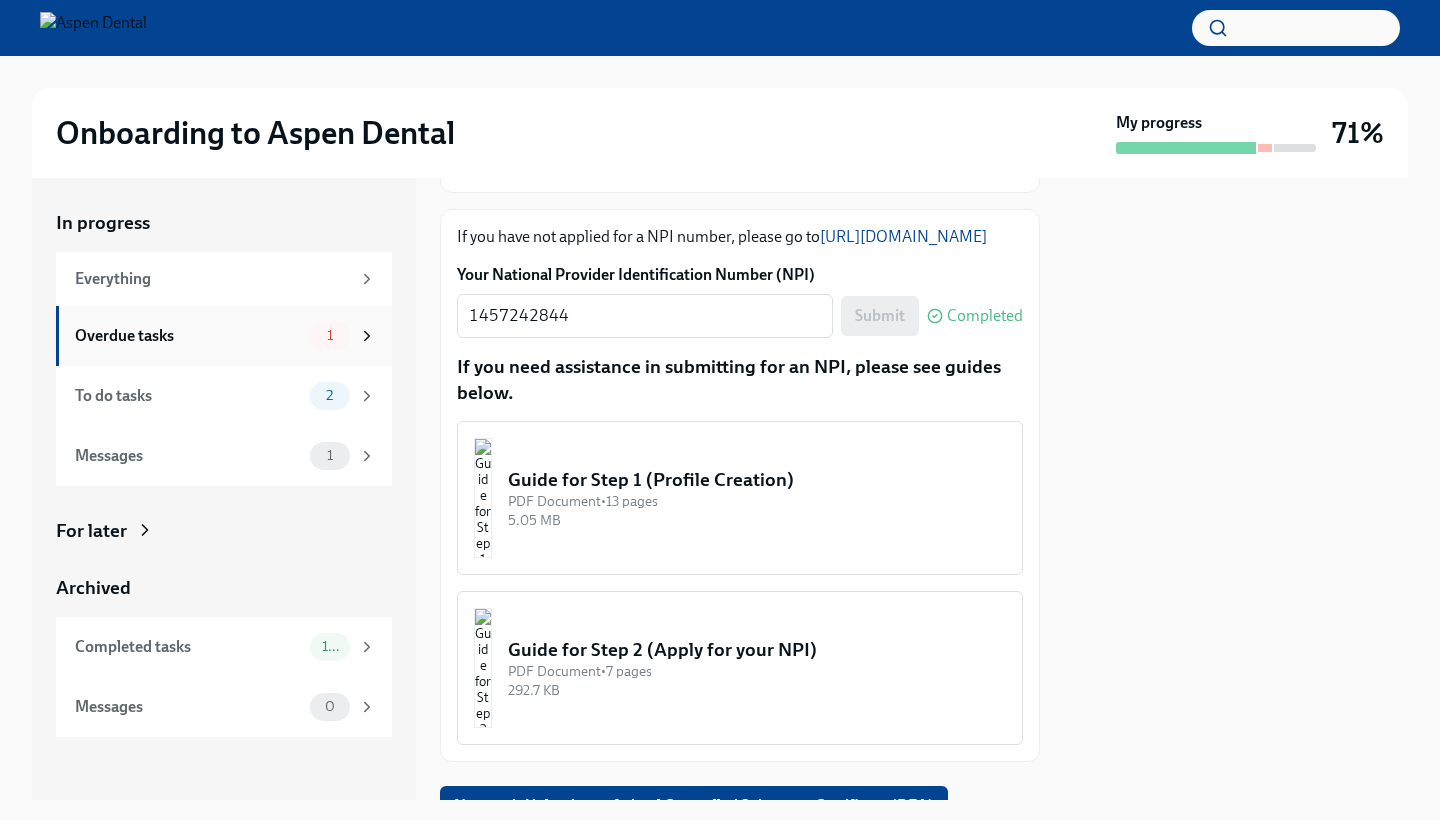 click on "Overdue tasks" at bounding box center (188, 336) 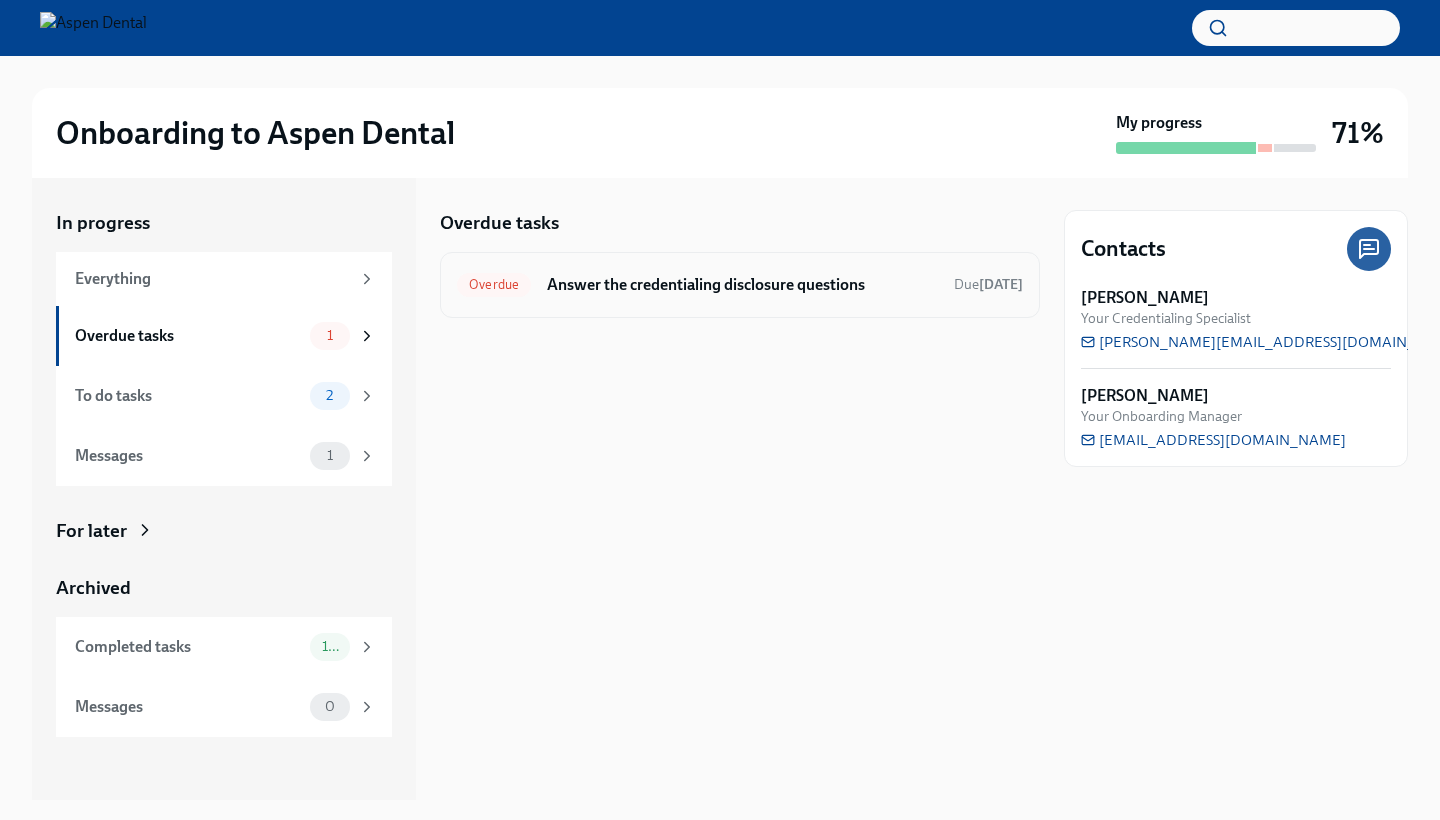click on "Answer the credentialing disclosure questions" at bounding box center [742, 285] 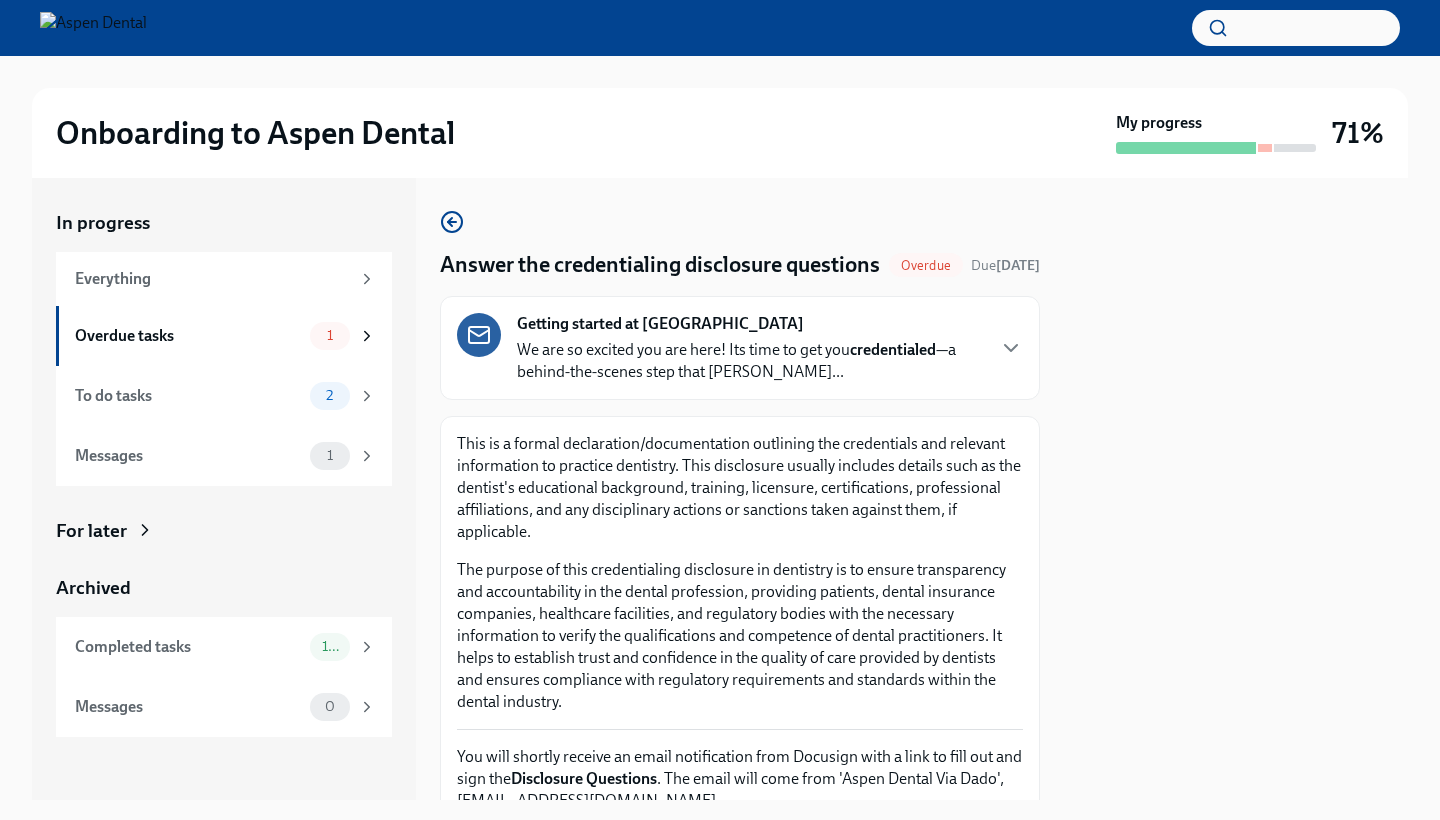 click on "We are so excited you are here! Its time to get you  credentialed —a behind-the-scenes step that confi..." at bounding box center (750, 361) 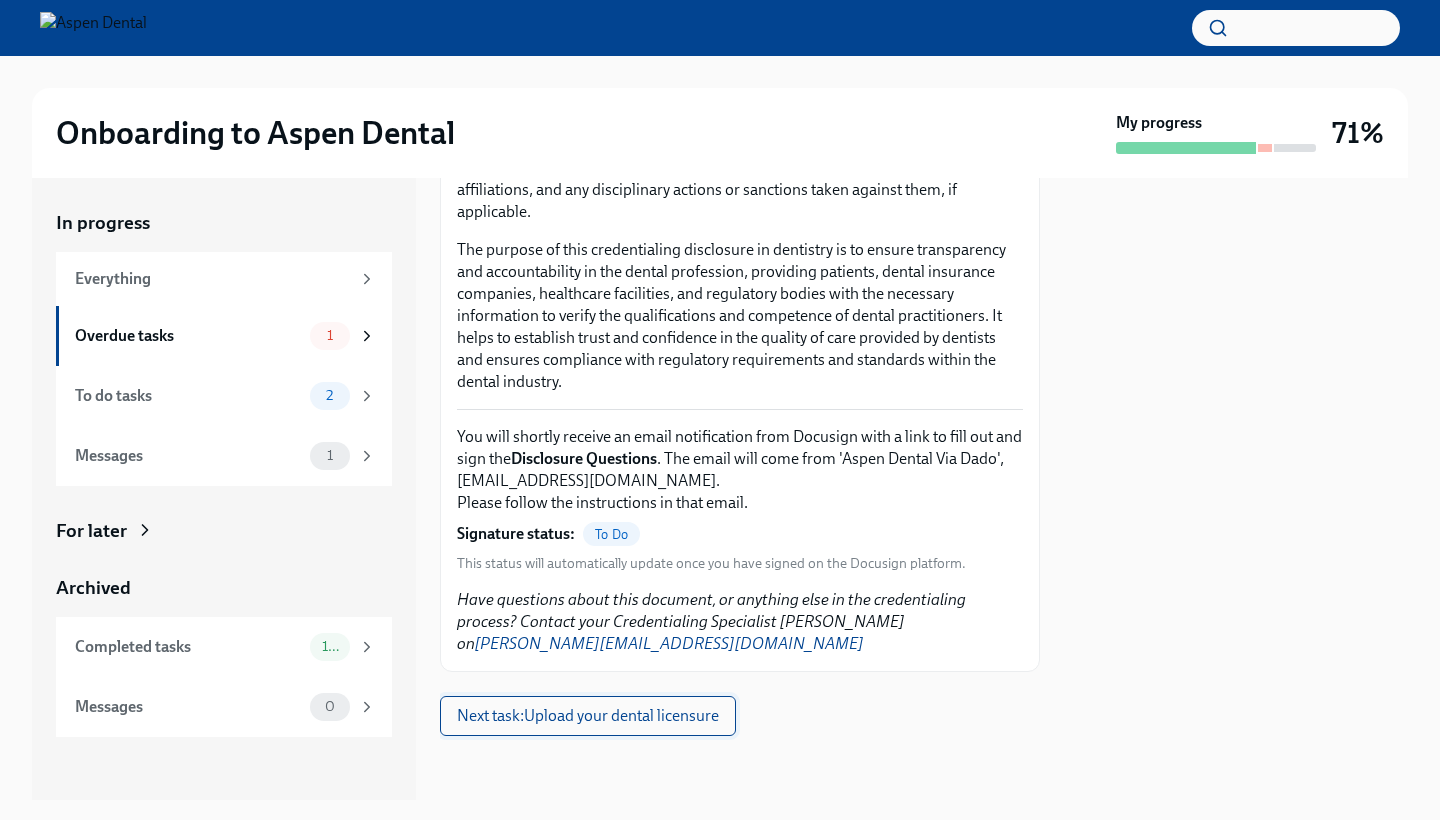 scroll, scrollTop: 2348, scrollLeft: 0, axis: vertical 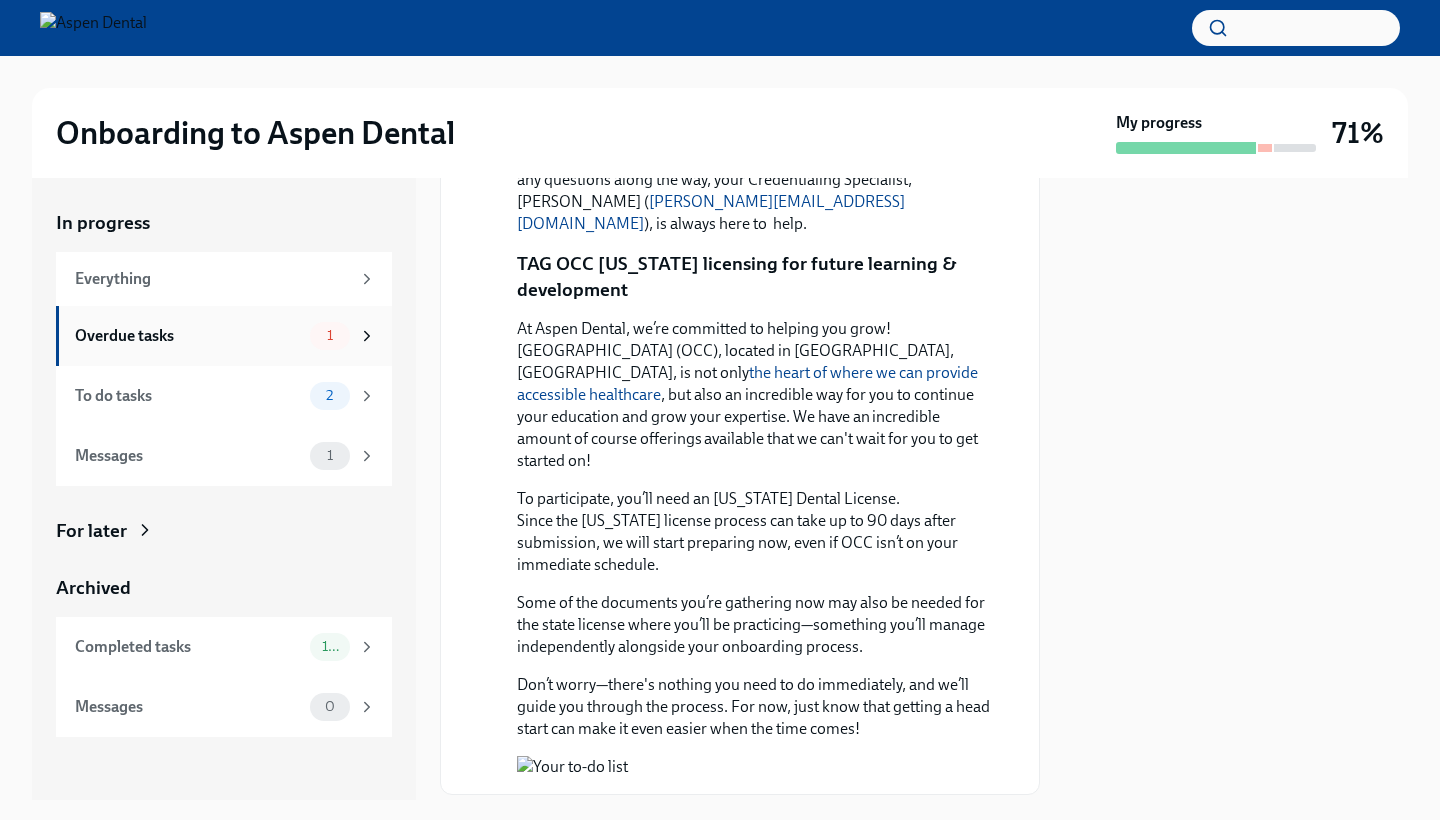click on "Overdue tasks 1" at bounding box center [225, 336] 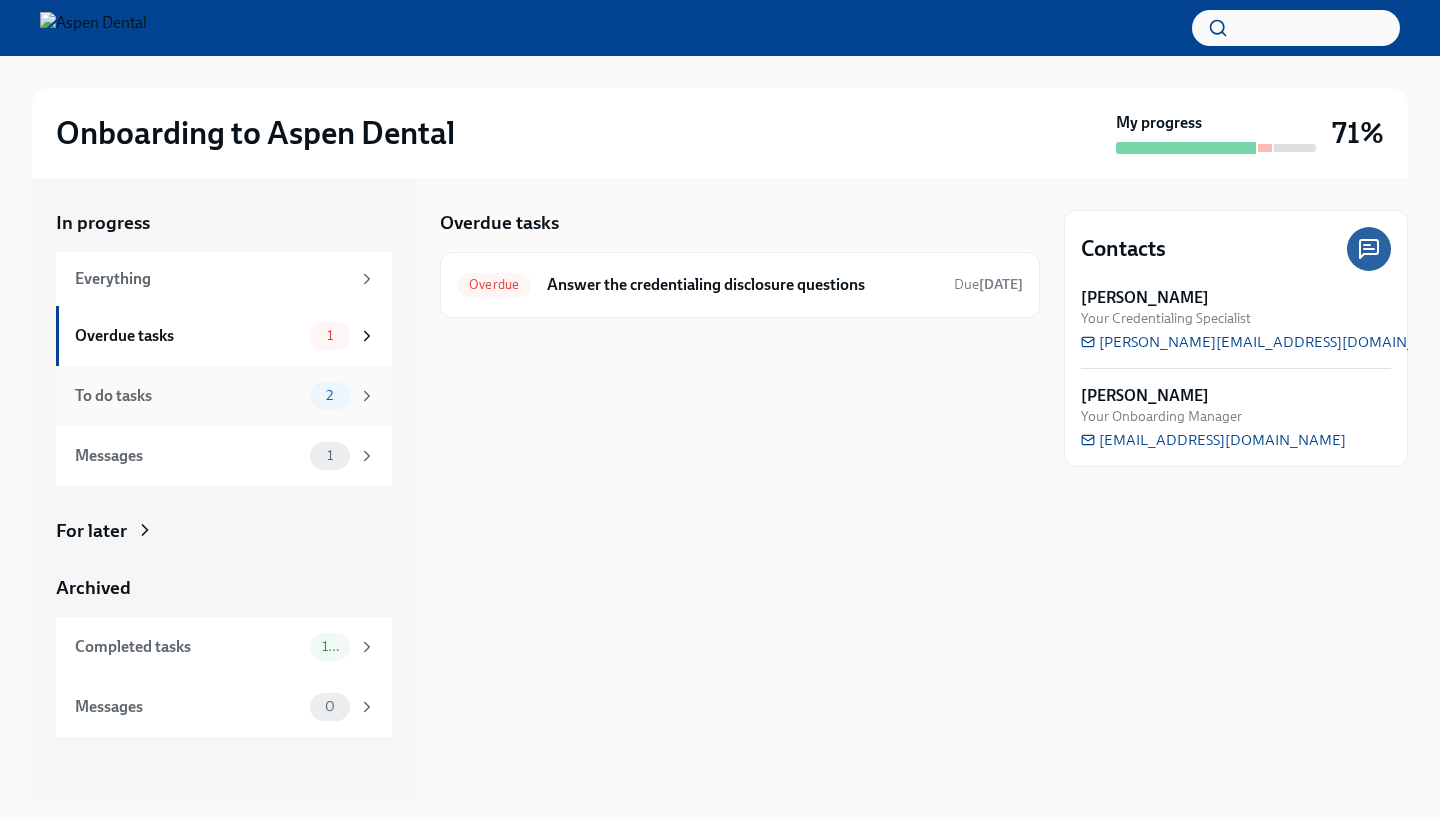 click on "To do tasks 2" at bounding box center (224, 396) 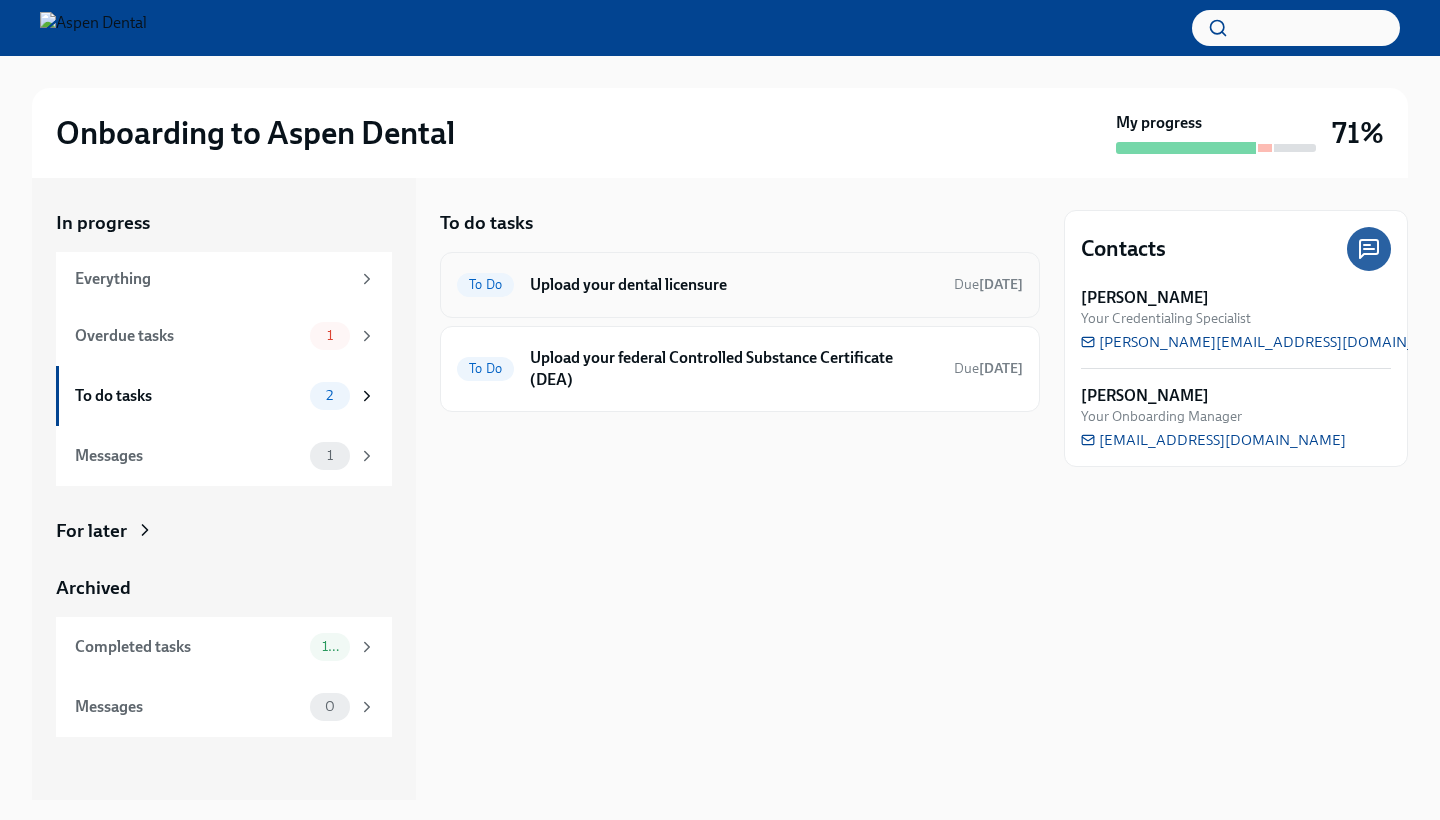 click on "Upload your dental licensure" at bounding box center (734, 285) 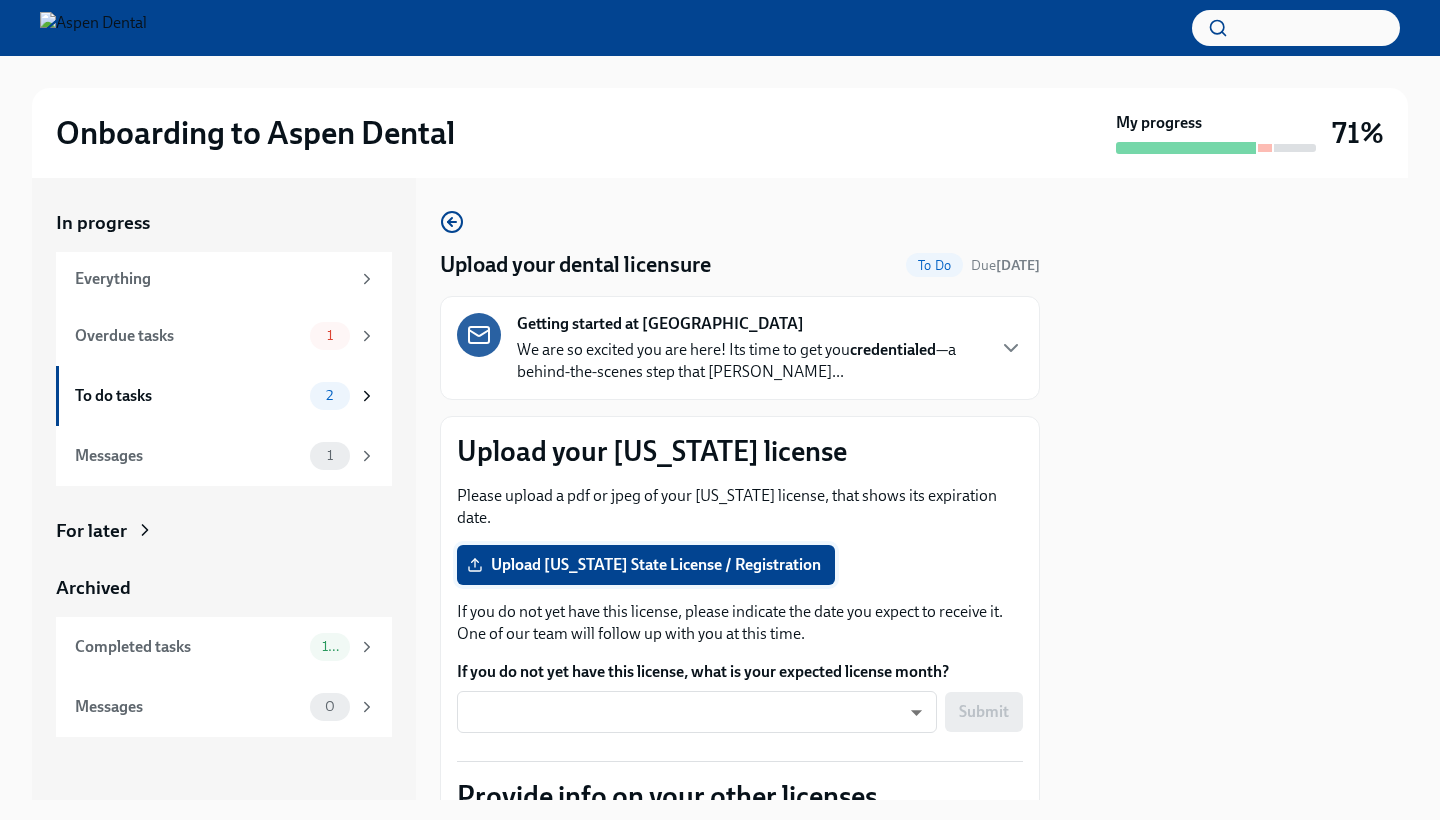 click on "Upload [US_STATE] State License / Registration" at bounding box center [646, 565] 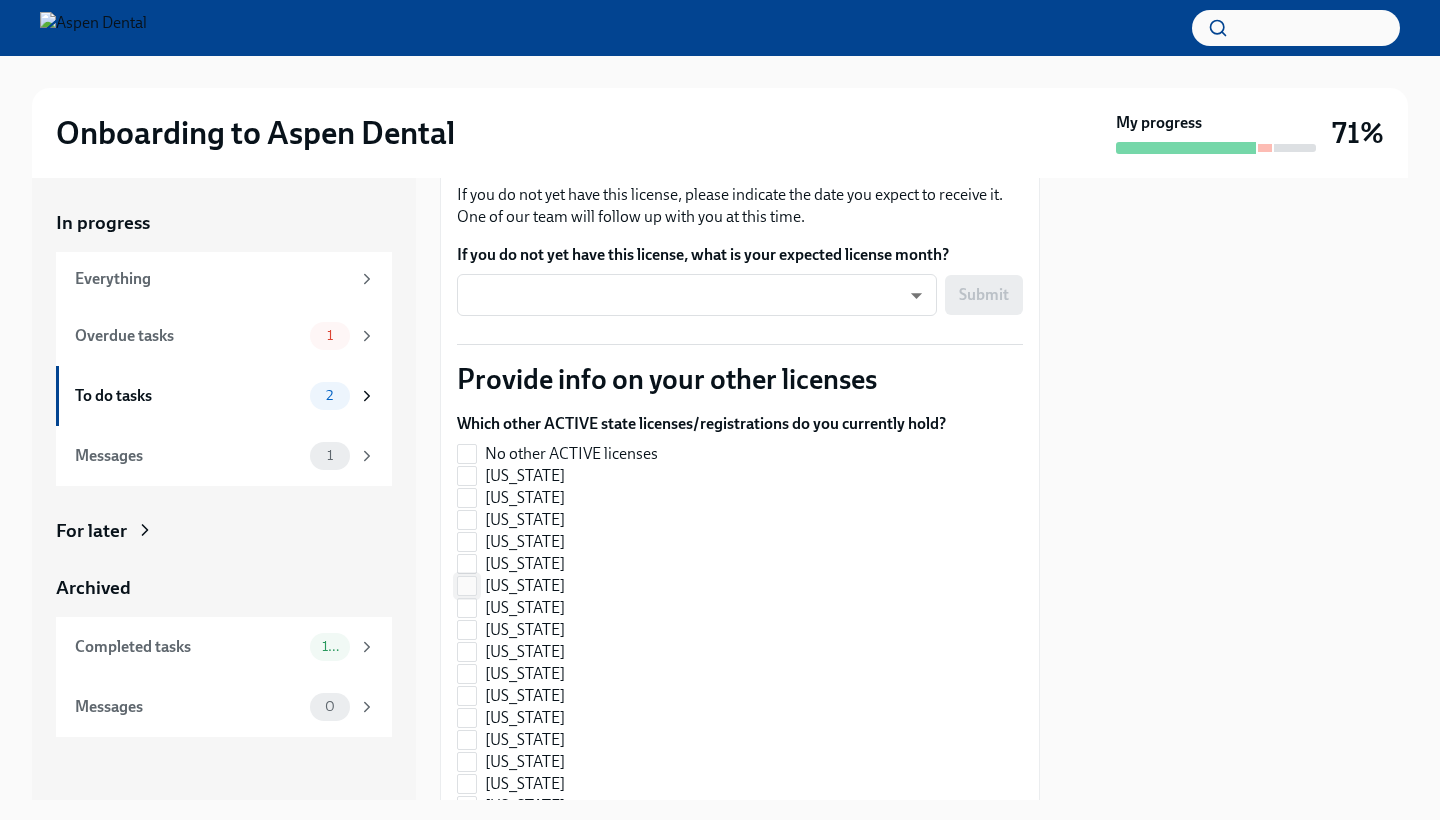 scroll, scrollTop: 459, scrollLeft: 0, axis: vertical 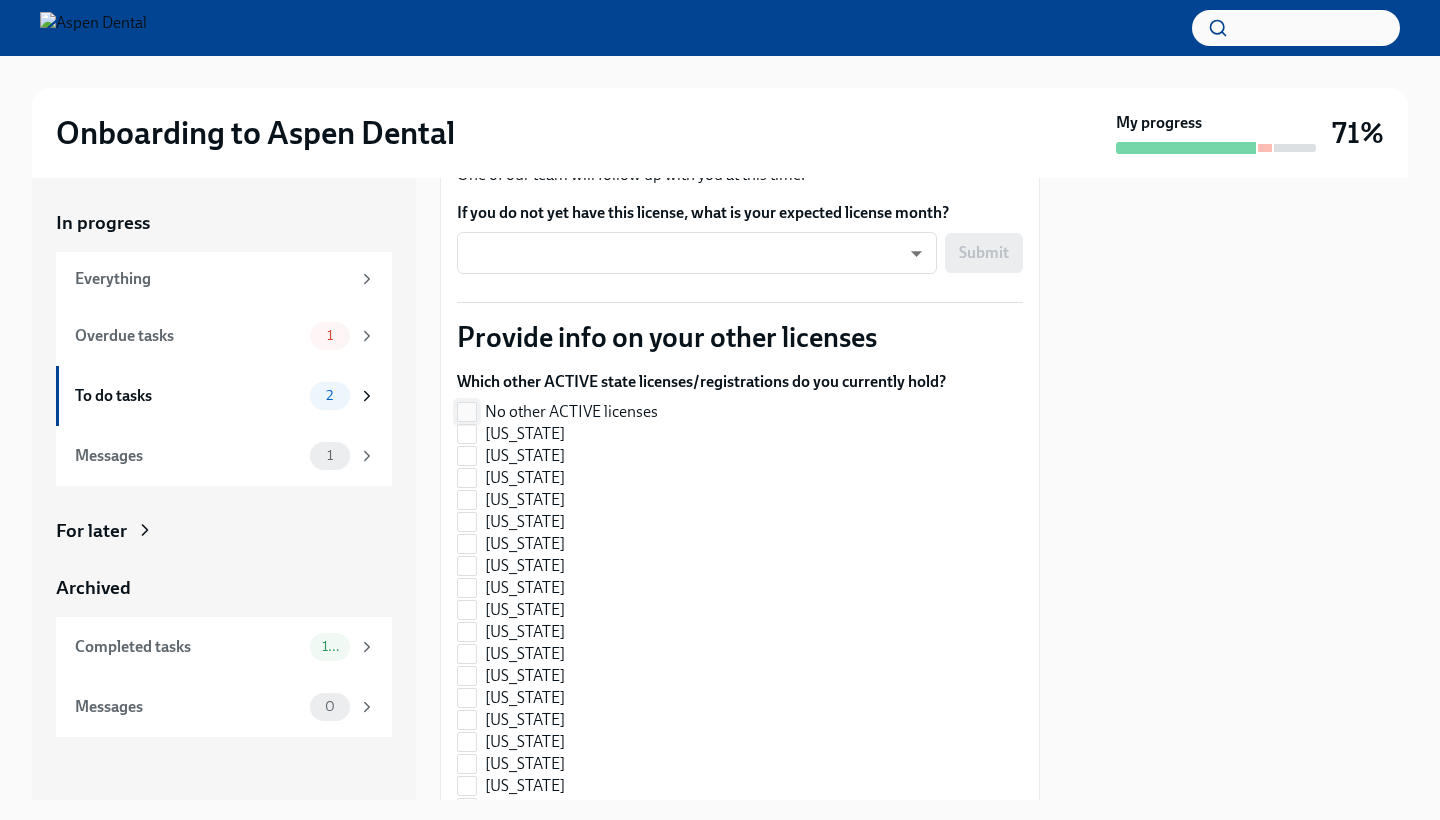 click on "No other ACTIVE licenses" at bounding box center [571, 412] 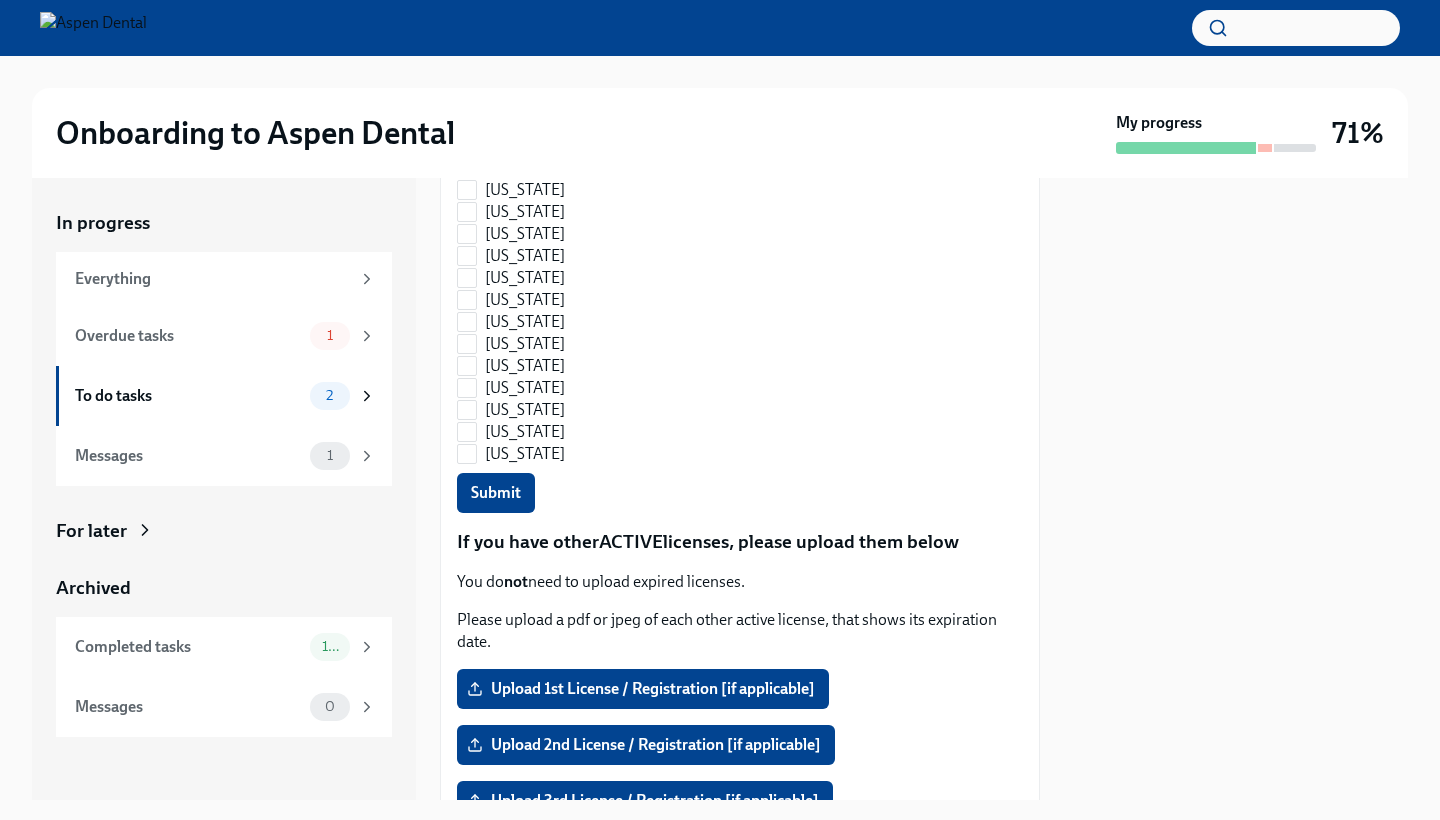 scroll, scrollTop: 1538, scrollLeft: 0, axis: vertical 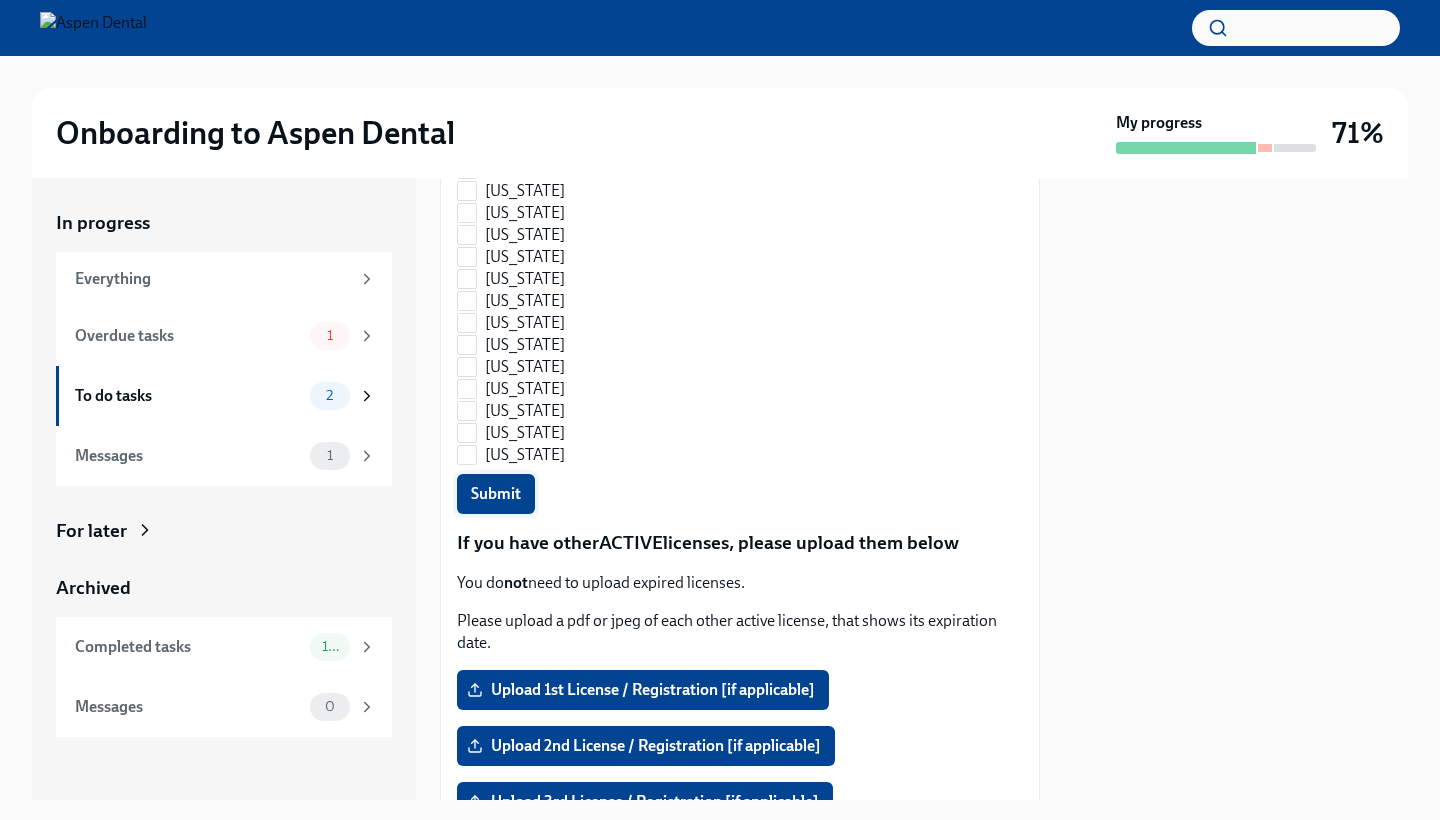 click on "Submit" at bounding box center (496, 494) 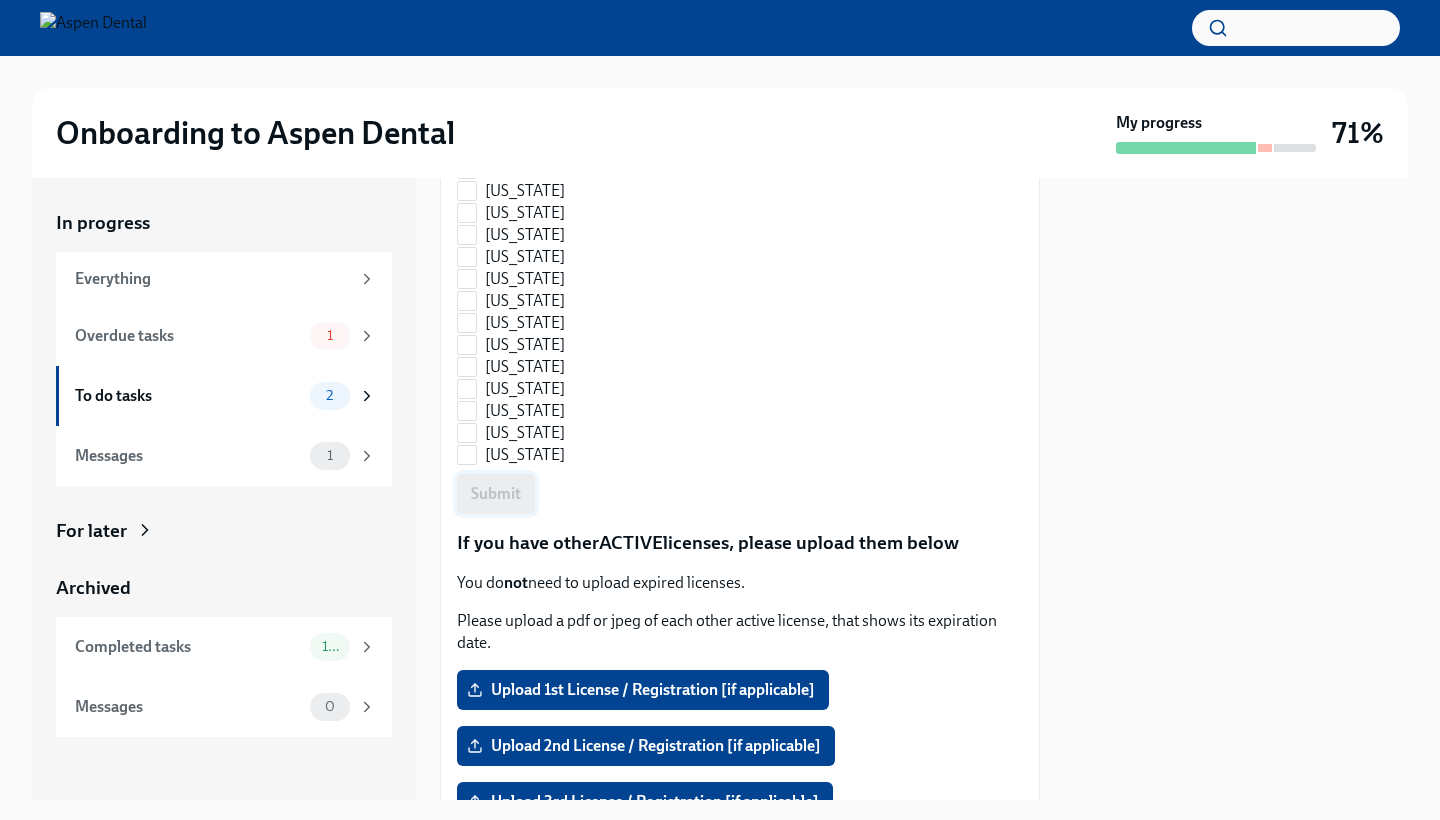 checkbox on "true" 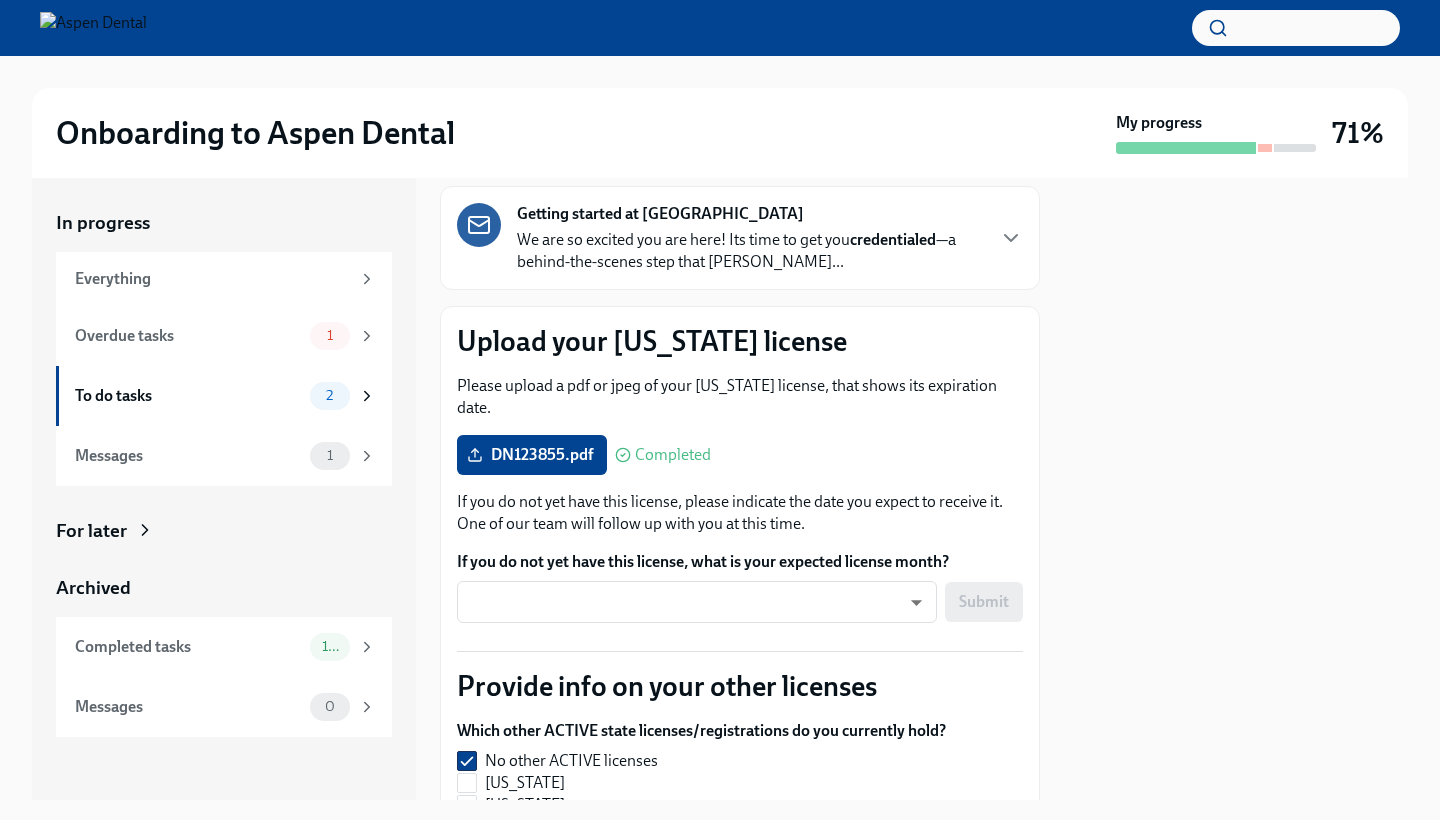 scroll, scrollTop: 77, scrollLeft: 0, axis: vertical 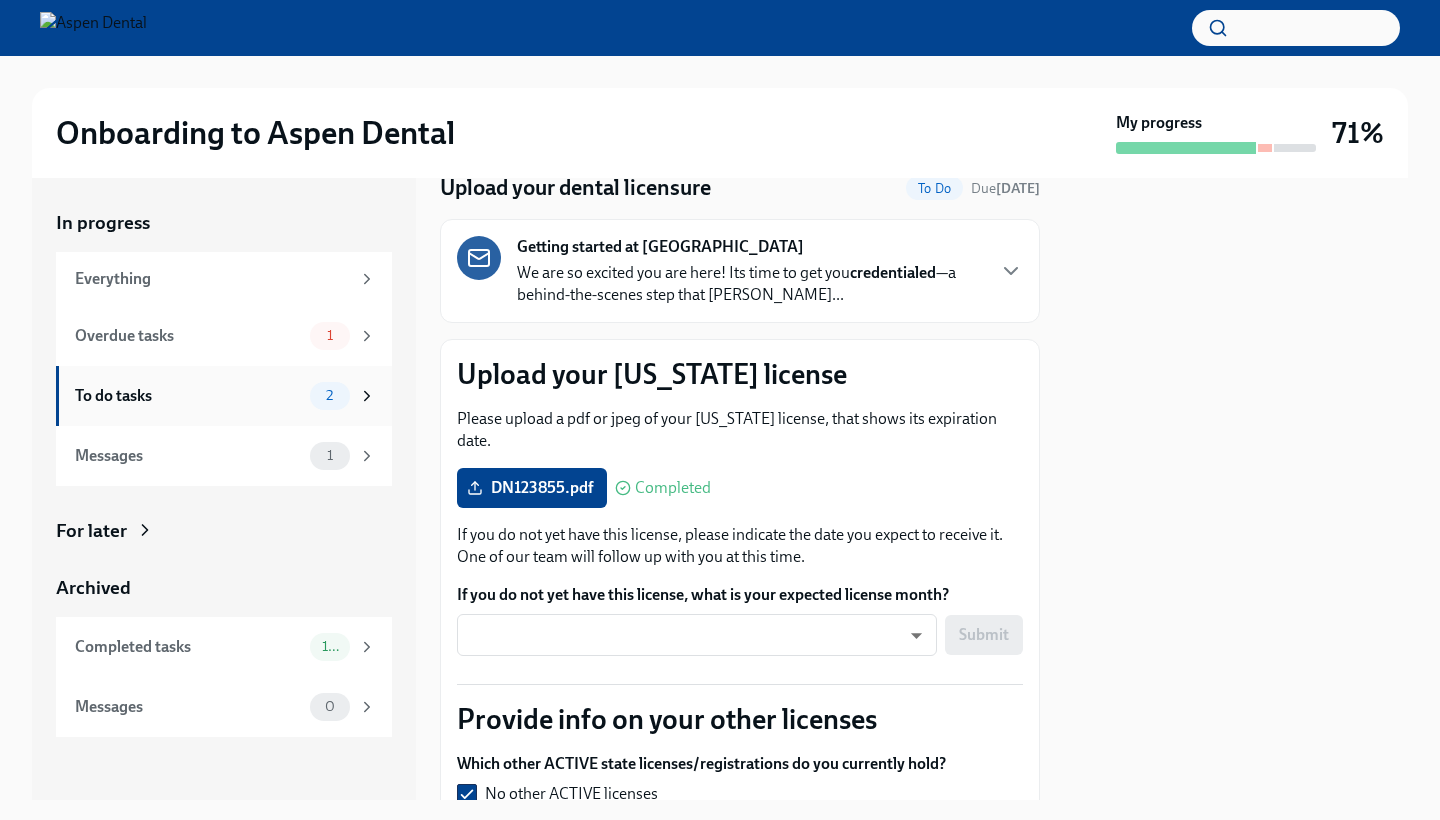 click on "To do tasks" at bounding box center (188, 396) 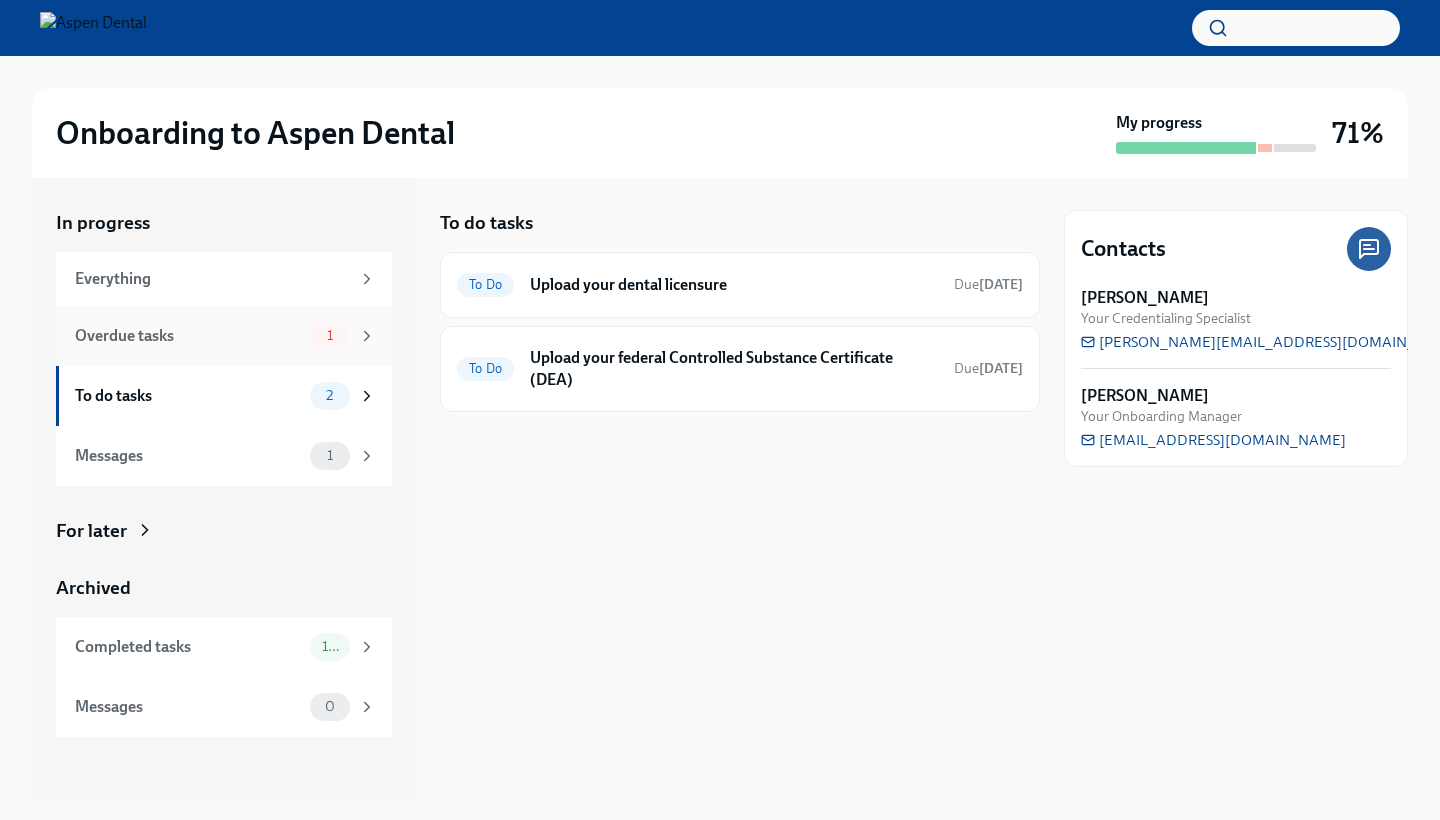 click on "Overdue tasks" at bounding box center [188, 336] 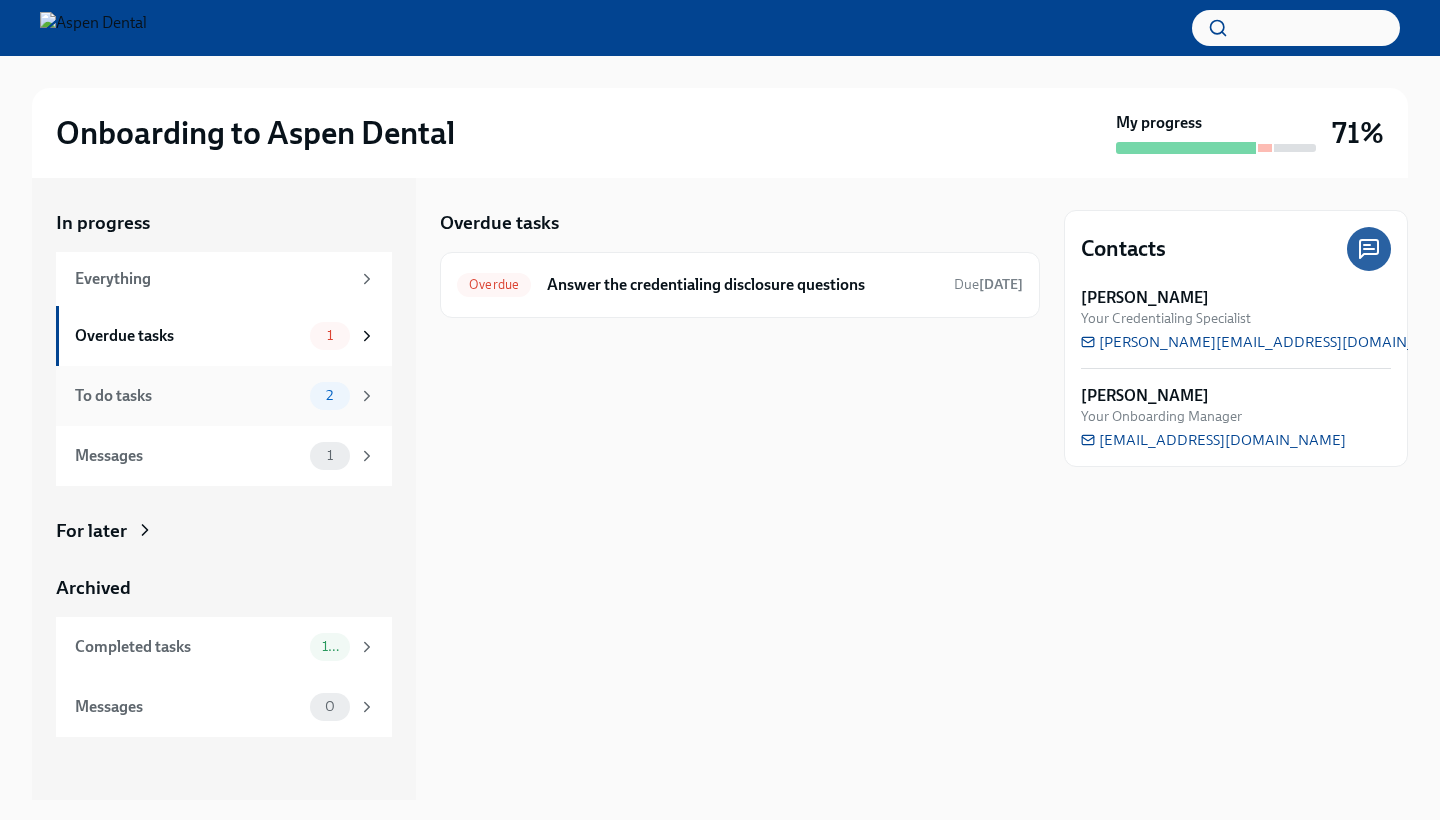 click on "To do tasks" at bounding box center [188, 396] 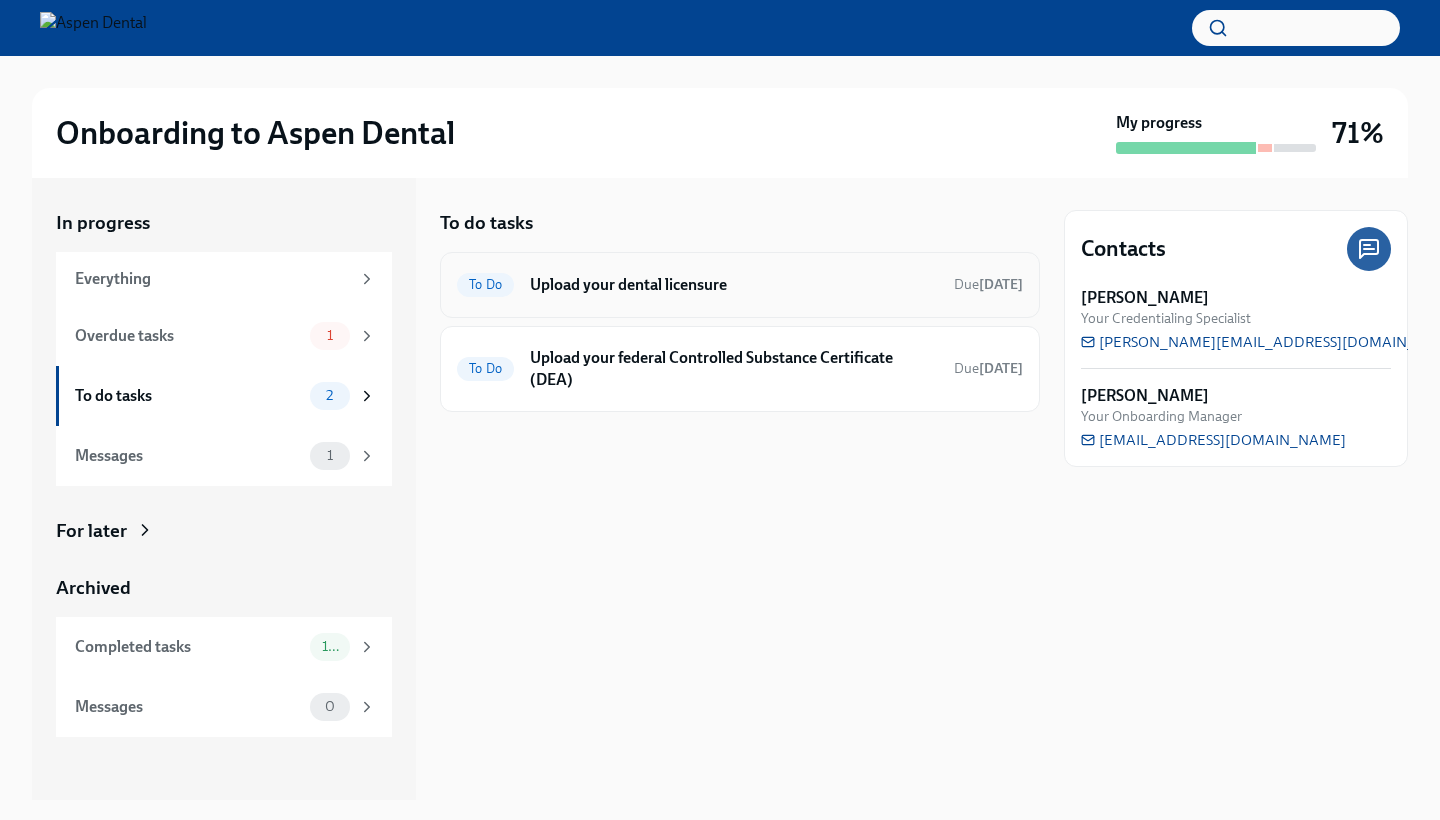 click on "Upload your dental licensure" at bounding box center (734, 285) 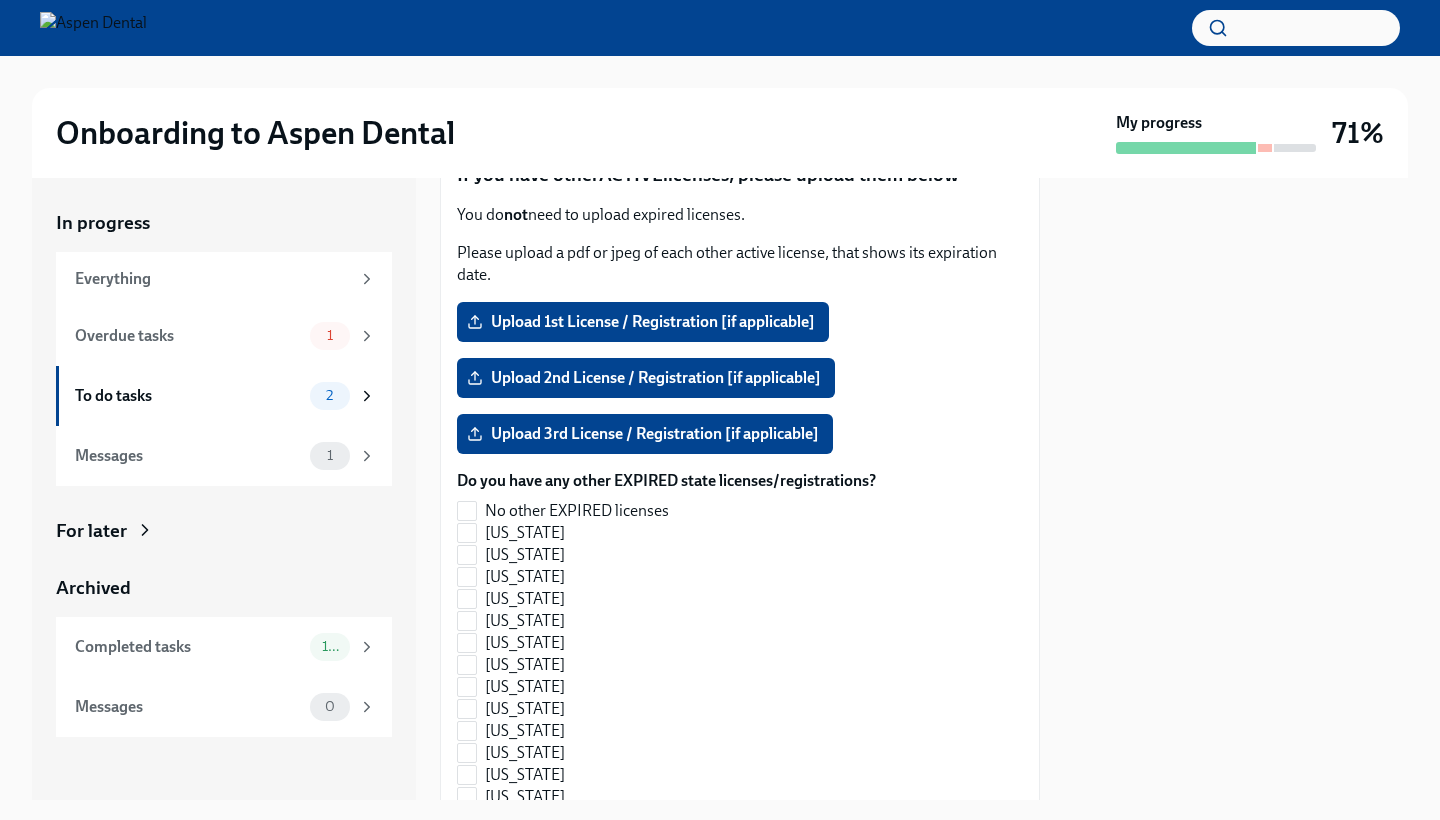 scroll, scrollTop: 1890, scrollLeft: 0, axis: vertical 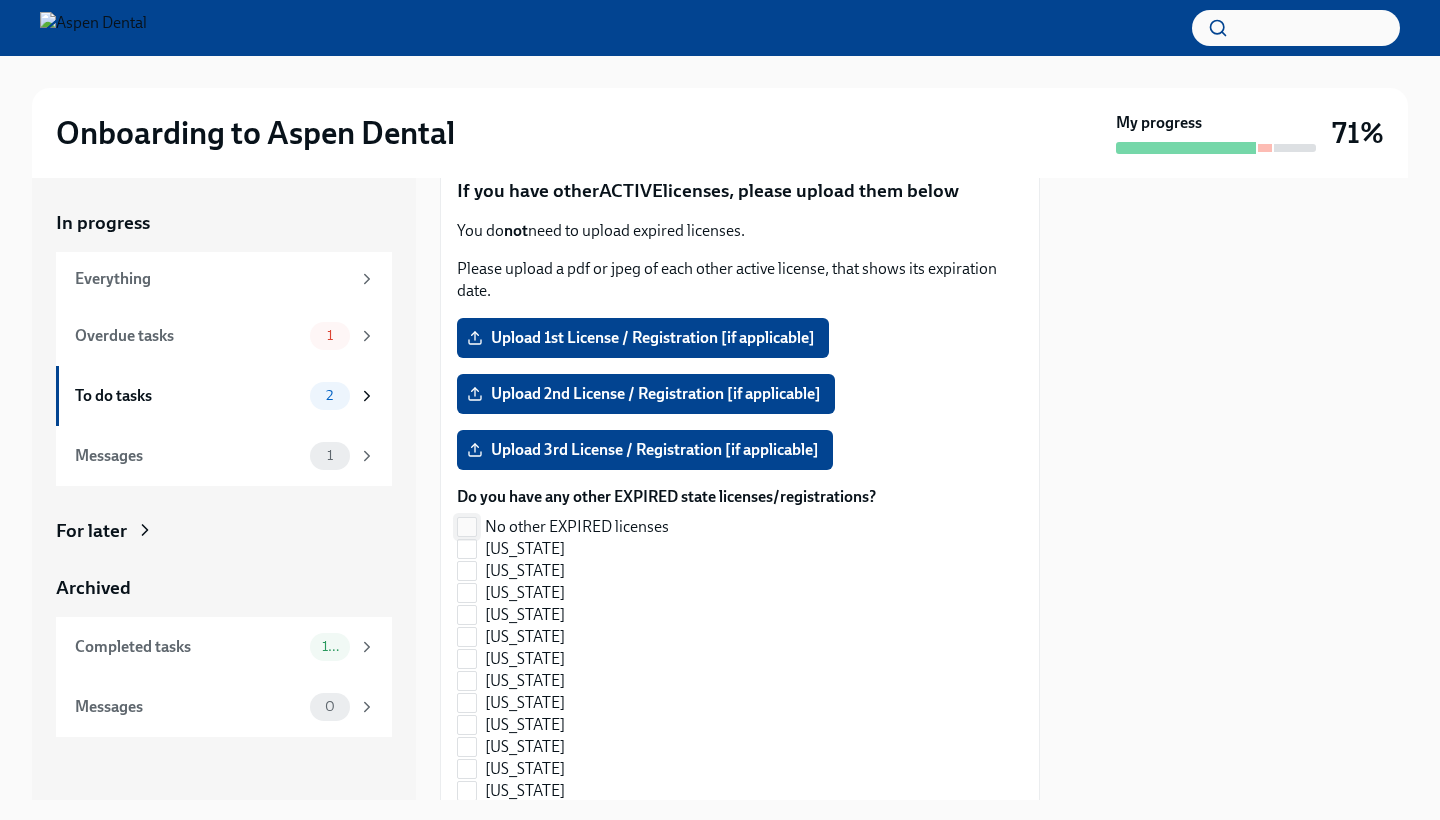 click on "No other EXPIRED licenses" at bounding box center (577, 527) 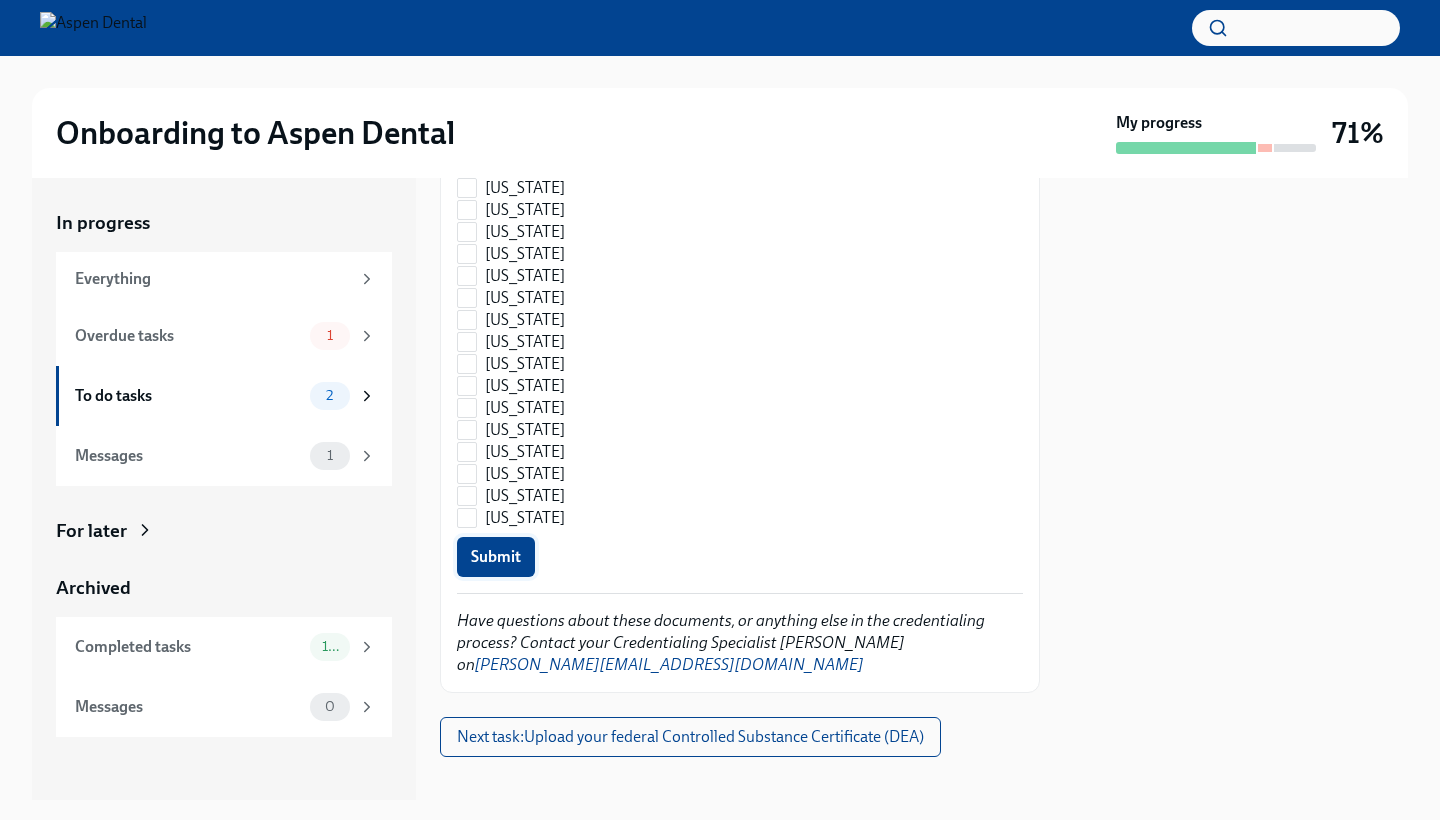 scroll, scrollTop: 3019, scrollLeft: 0, axis: vertical 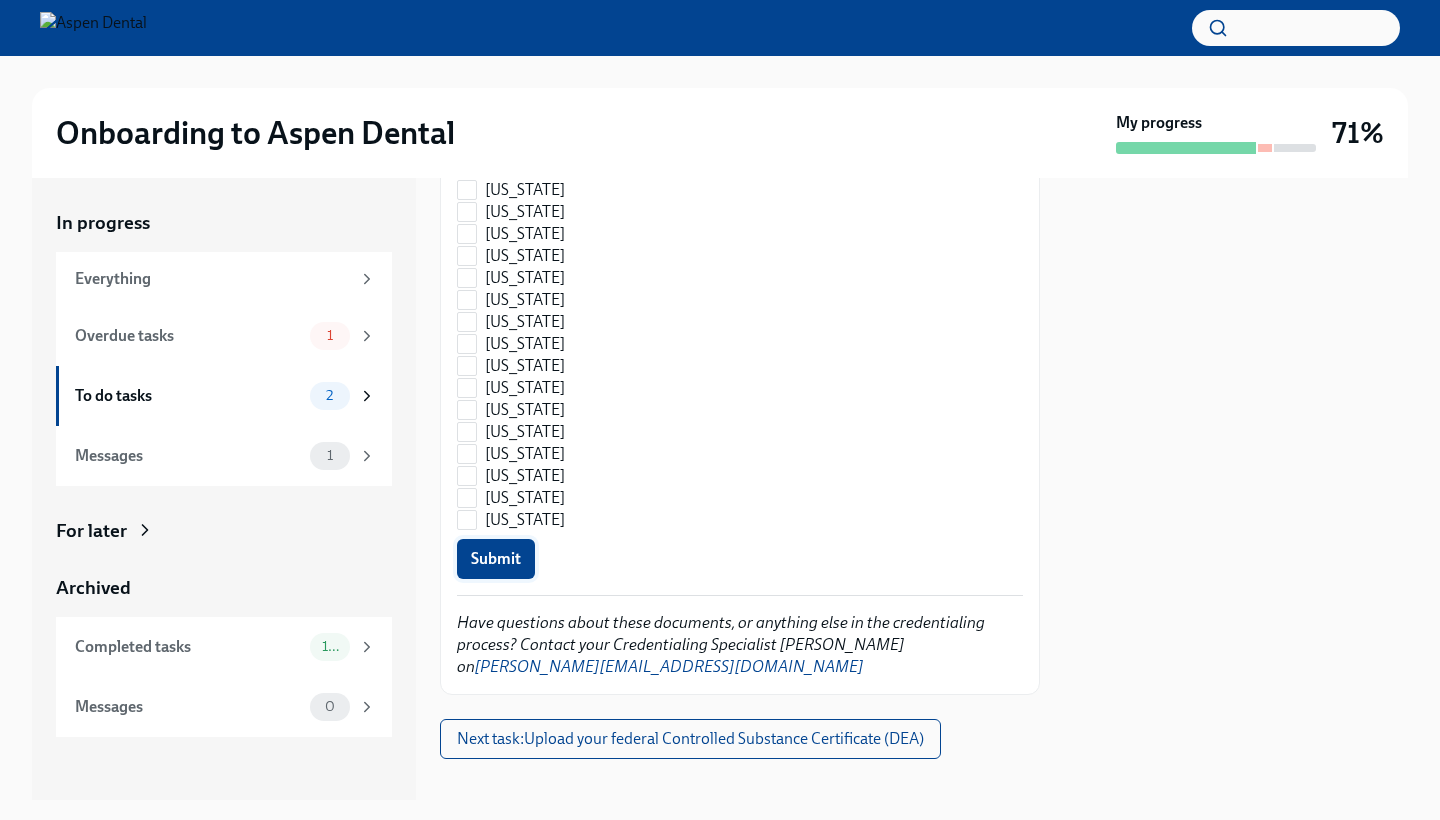 click on "Submit" at bounding box center (496, 559) 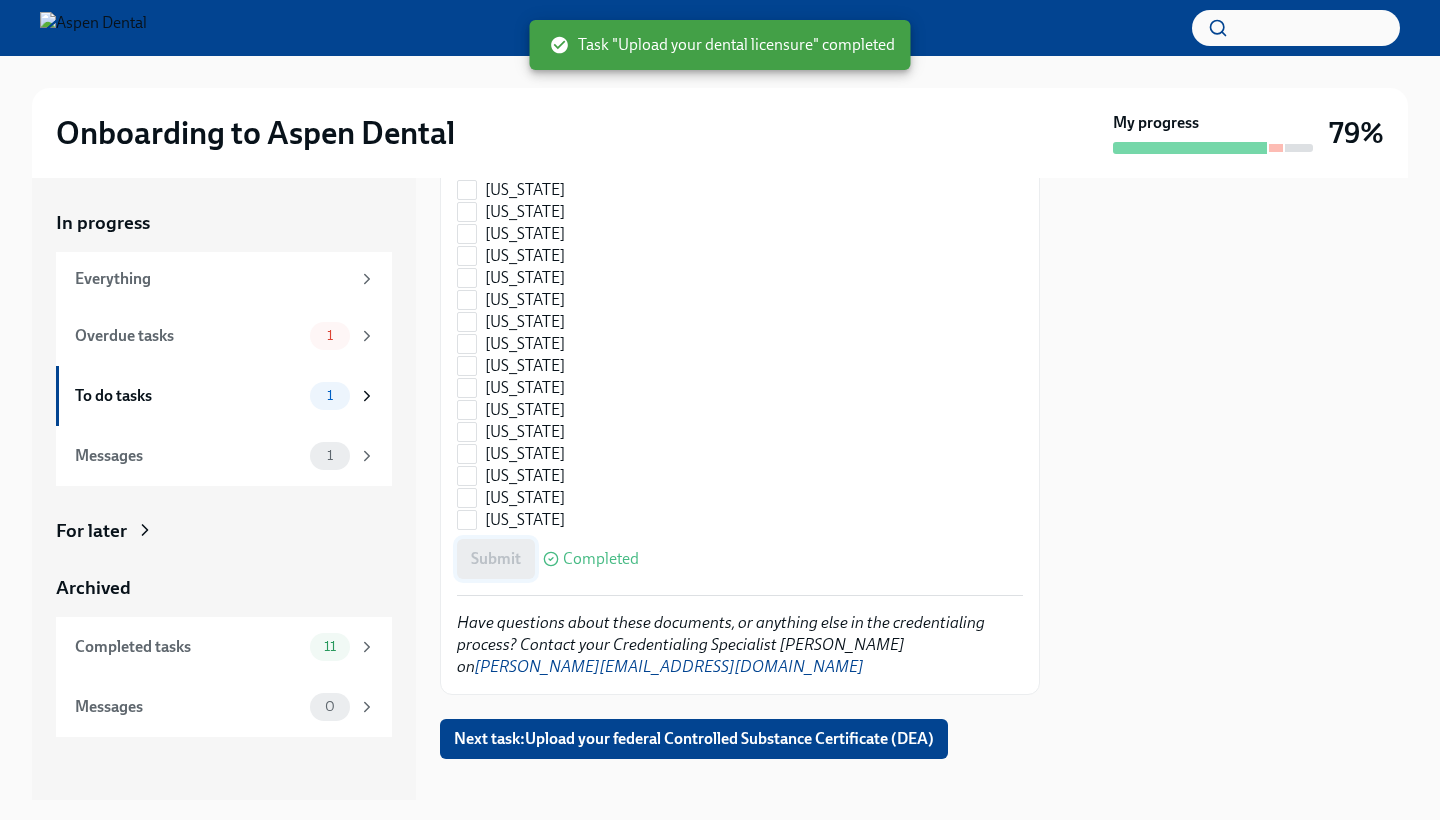 checkbox on "true" 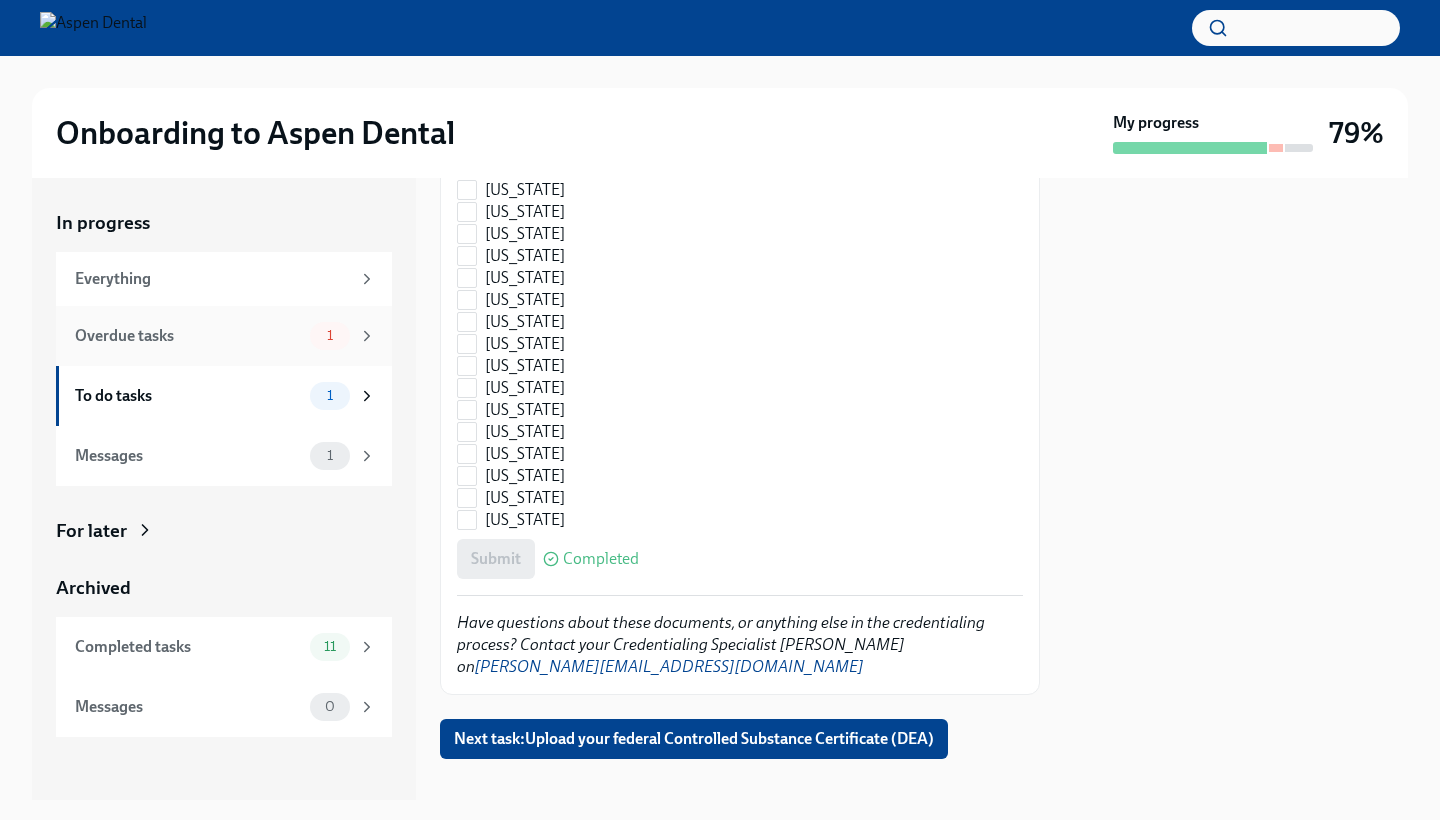 click on "Overdue tasks" at bounding box center [188, 336] 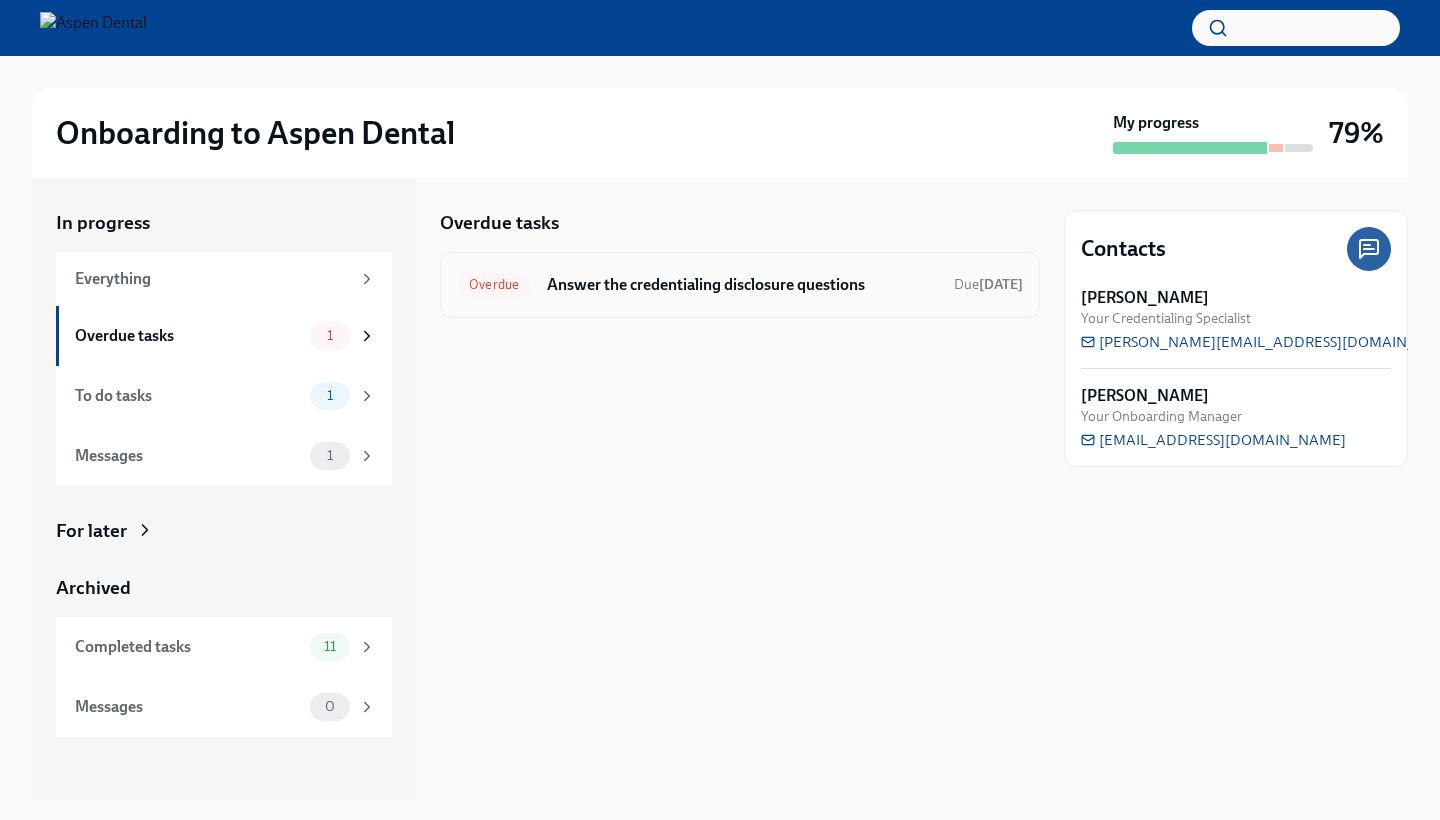 click on "Answer the credentialing disclosure questions" at bounding box center [742, 285] 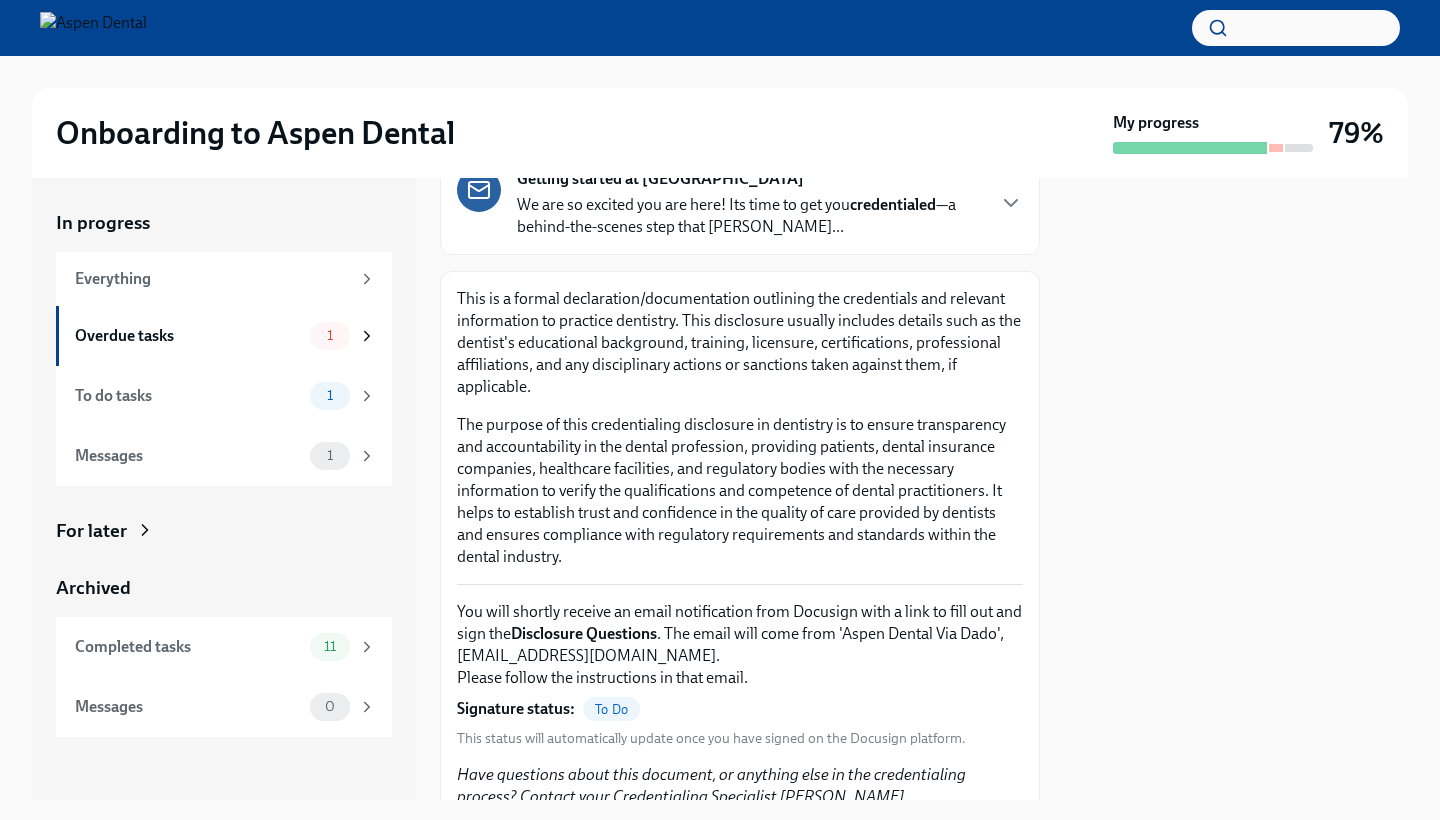 scroll, scrollTop: 320, scrollLeft: 0, axis: vertical 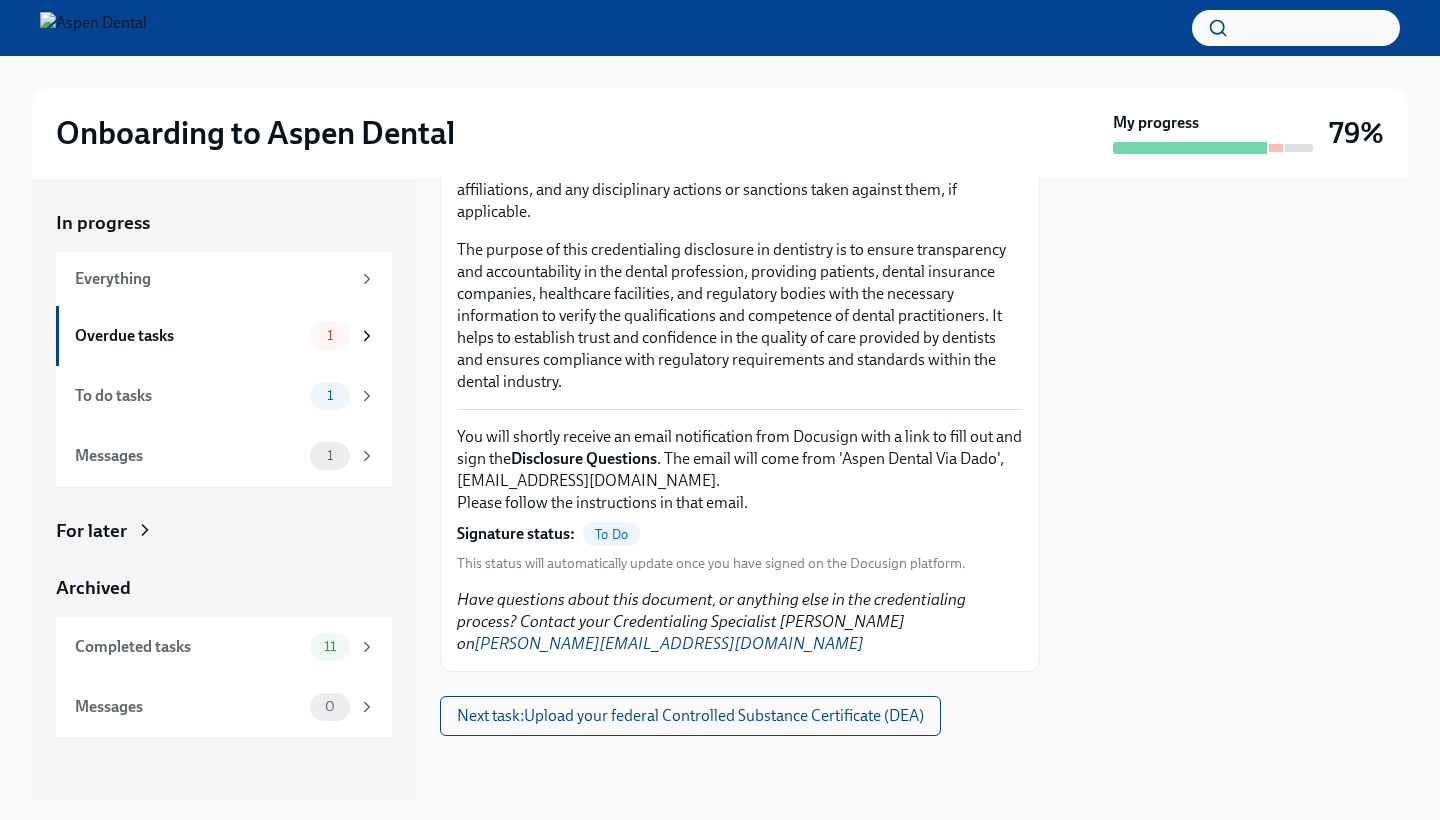 click on "To Do" at bounding box center [611, 534] 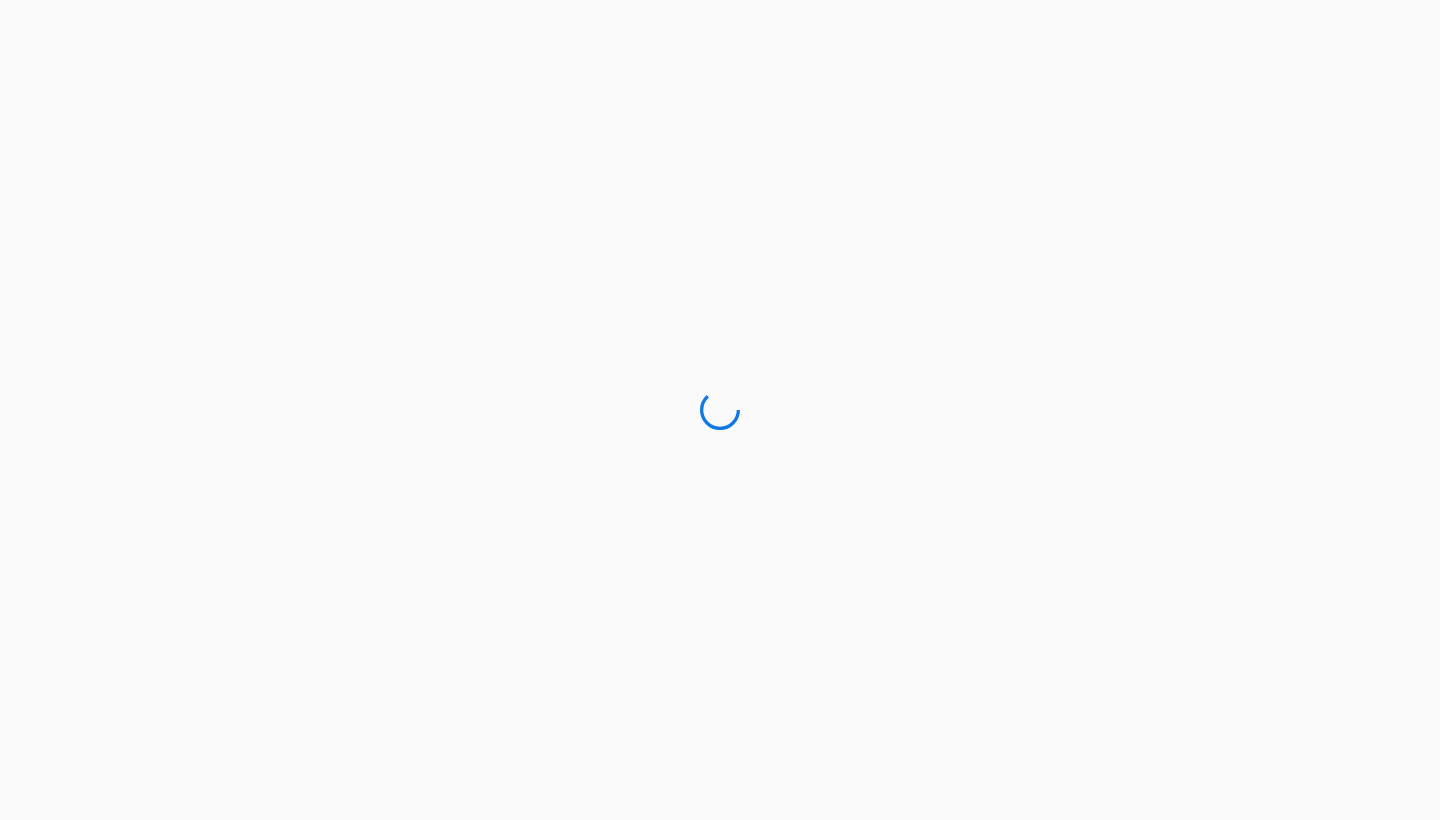 scroll, scrollTop: 0, scrollLeft: 0, axis: both 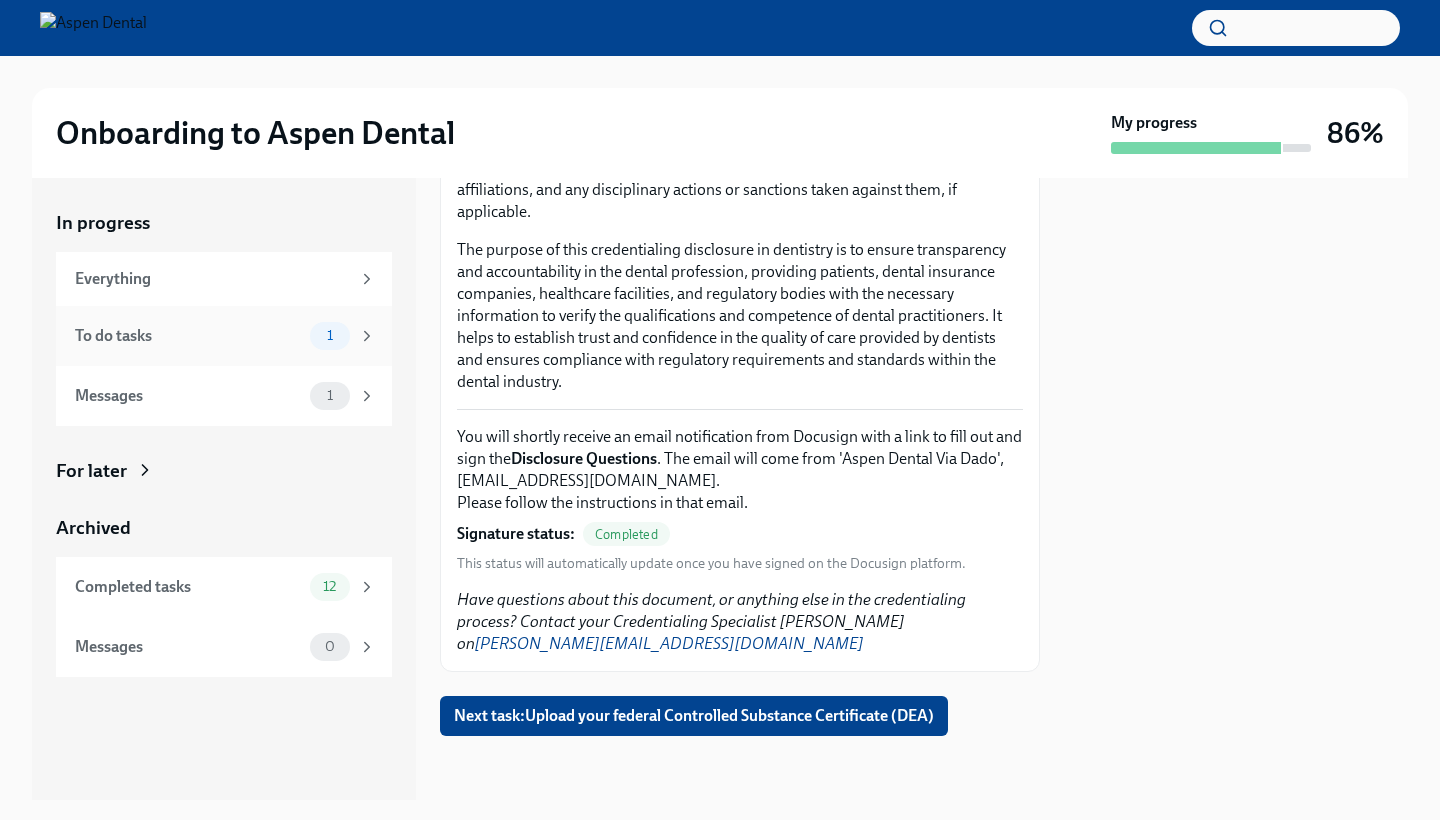 click on "To do tasks" at bounding box center [188, 336] 